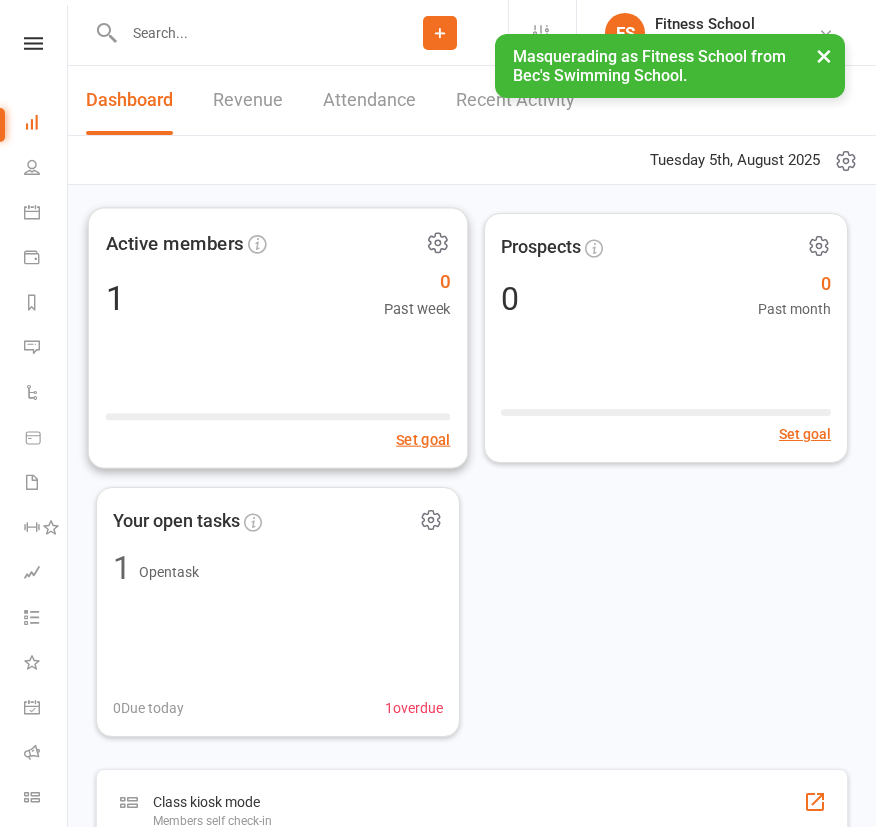 scroll, scrollTop: 0, scrollLeft: 0, axis: both 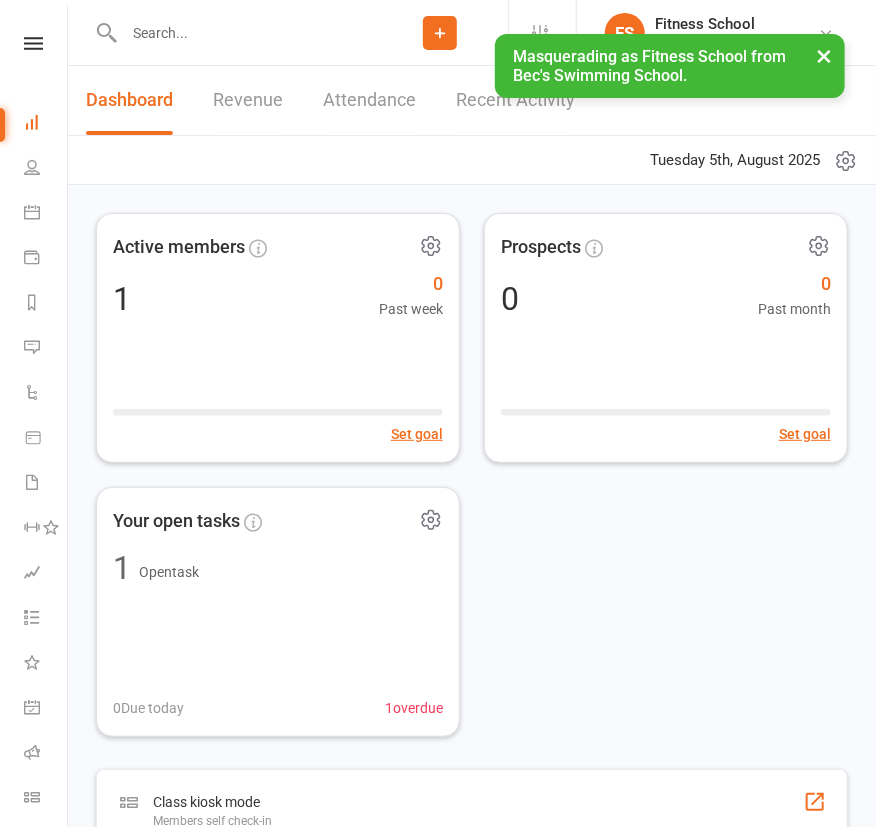 click on "×" at bounding box center [824, 55] 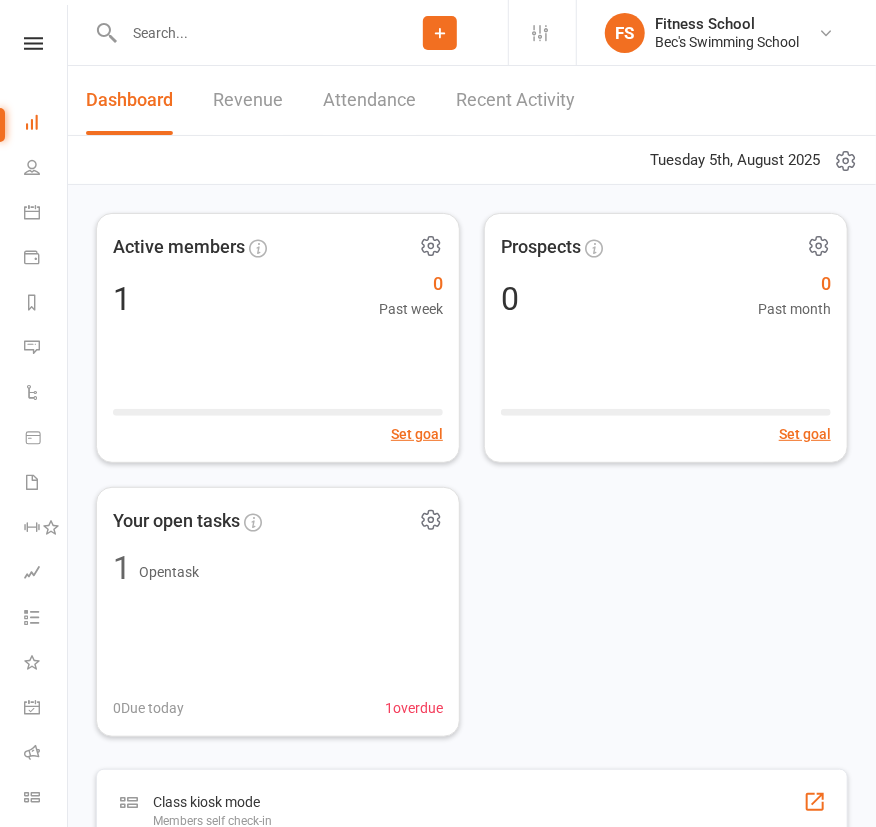 click on "Fitness School" at bounding box center (727, 24) 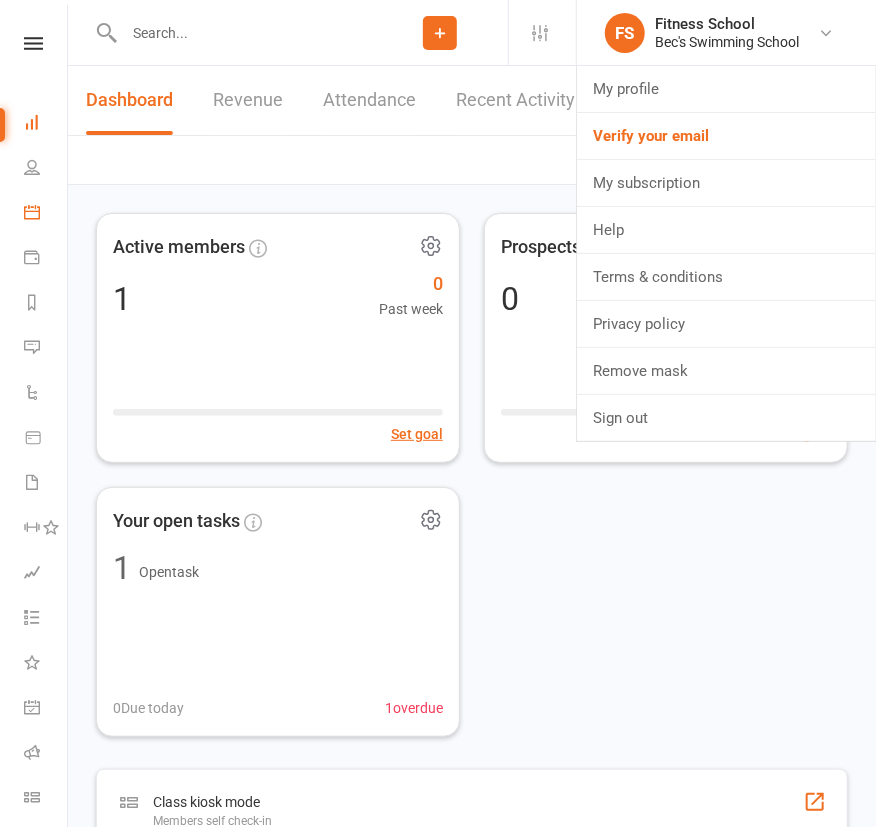 click at bounding box center (32, 212) 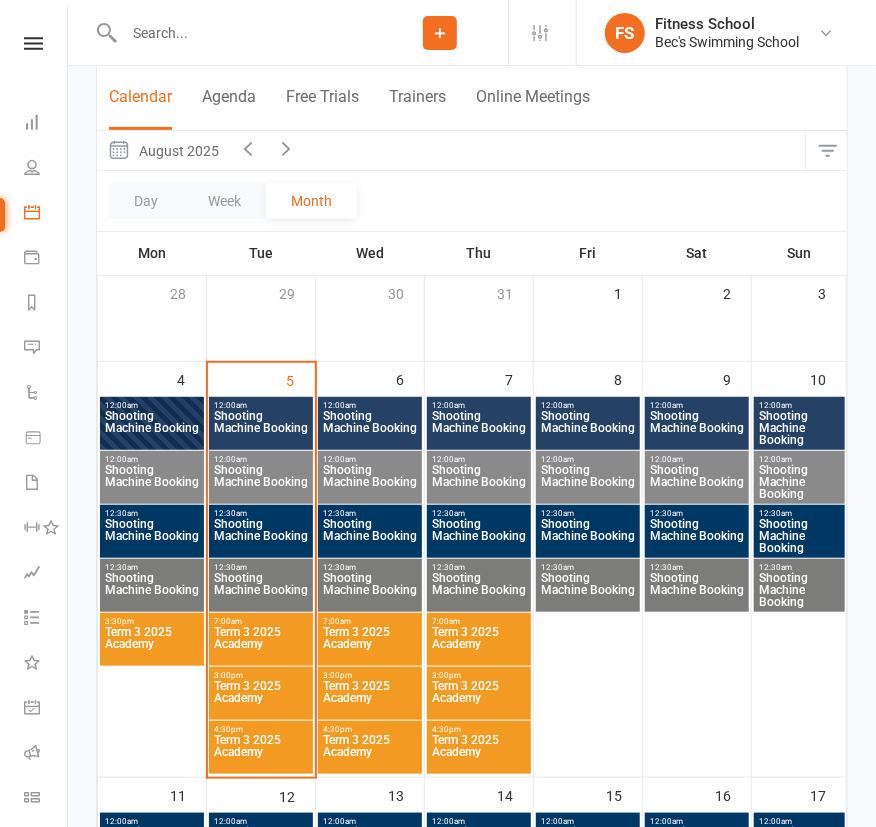 scroll, scrollTop: 181, scrollLeft: 0, axis: vertical 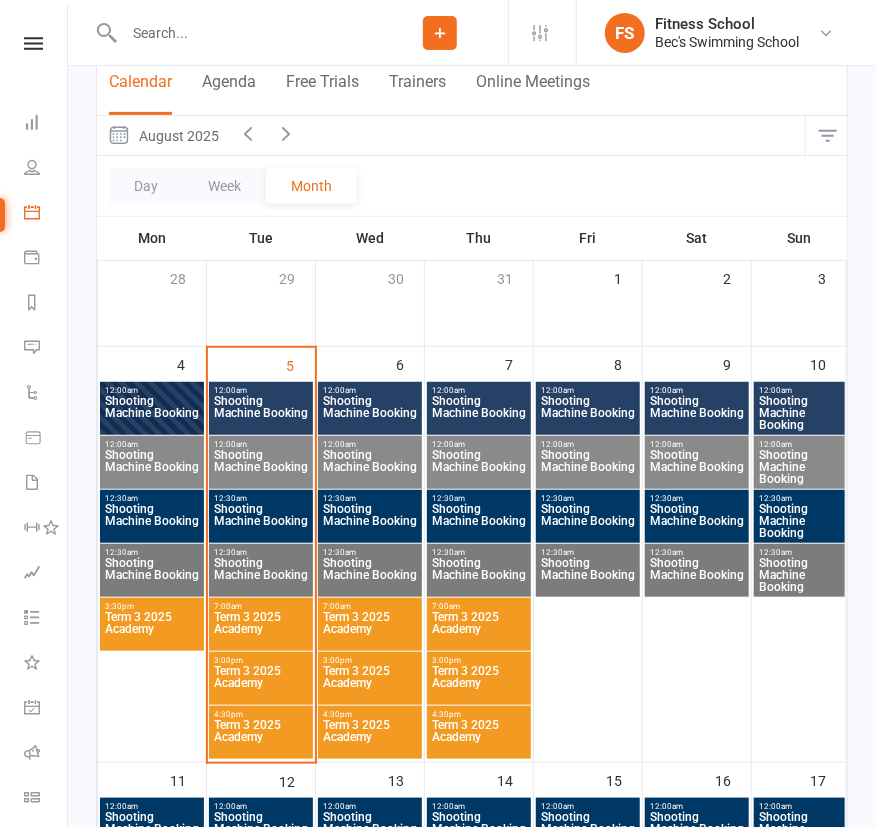 click on "Shooting Machine Booking" at bounding box center (152, 413) 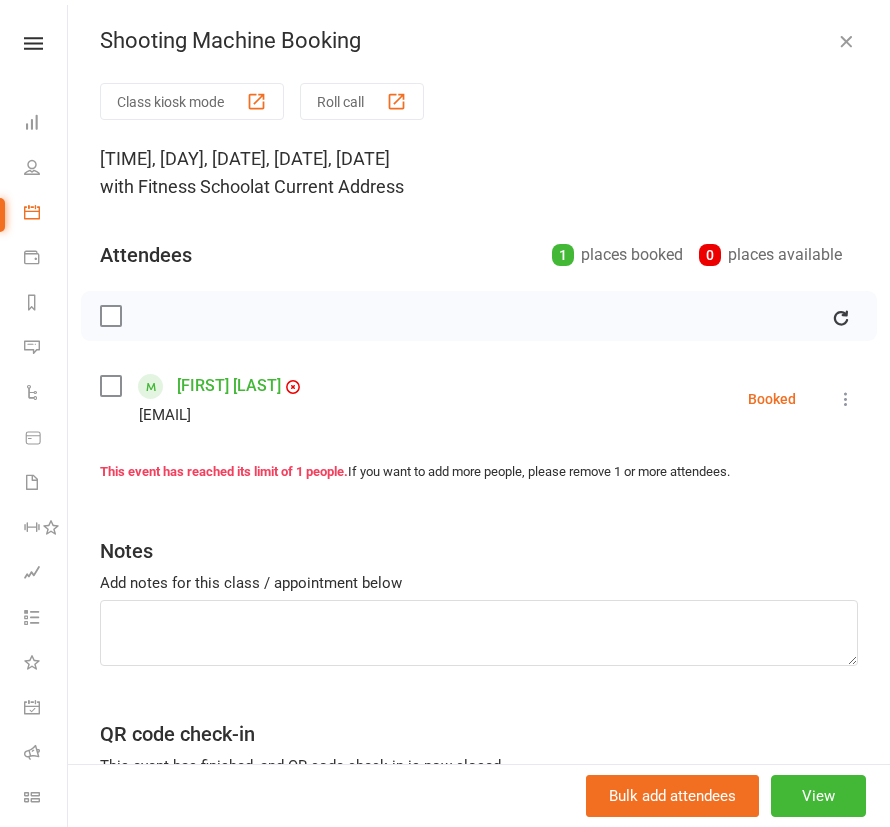 click at bounding box center (846, 41) 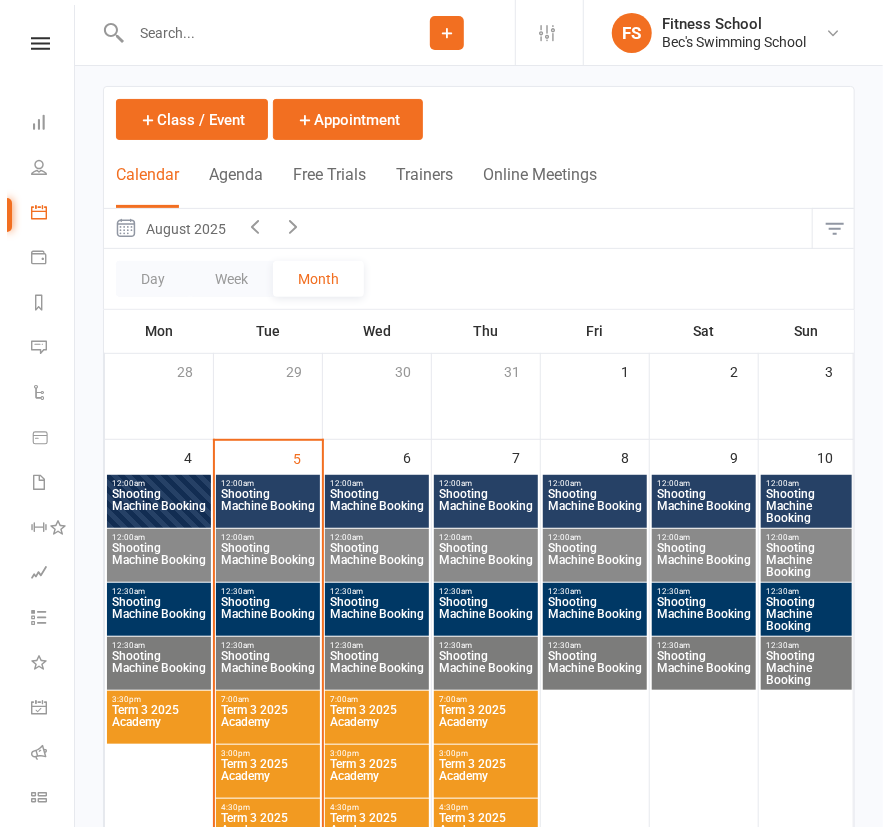 scroll, scrollTop: 0, scrollLeft: 0, axis: both 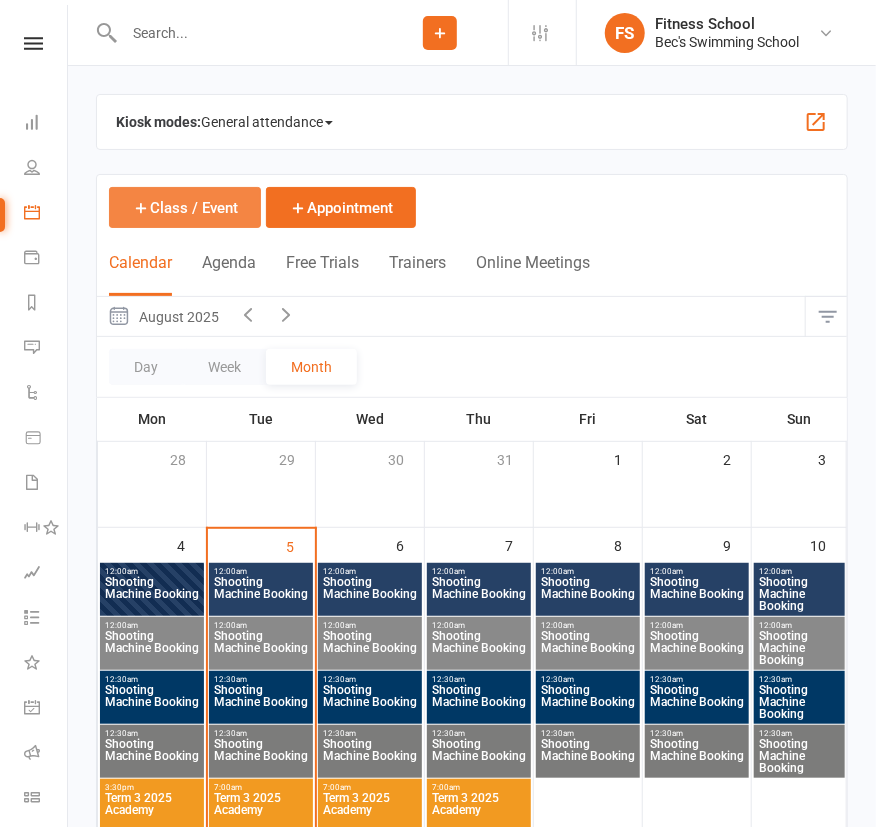 click on "Class / Event" at bounding box center (185, 207) 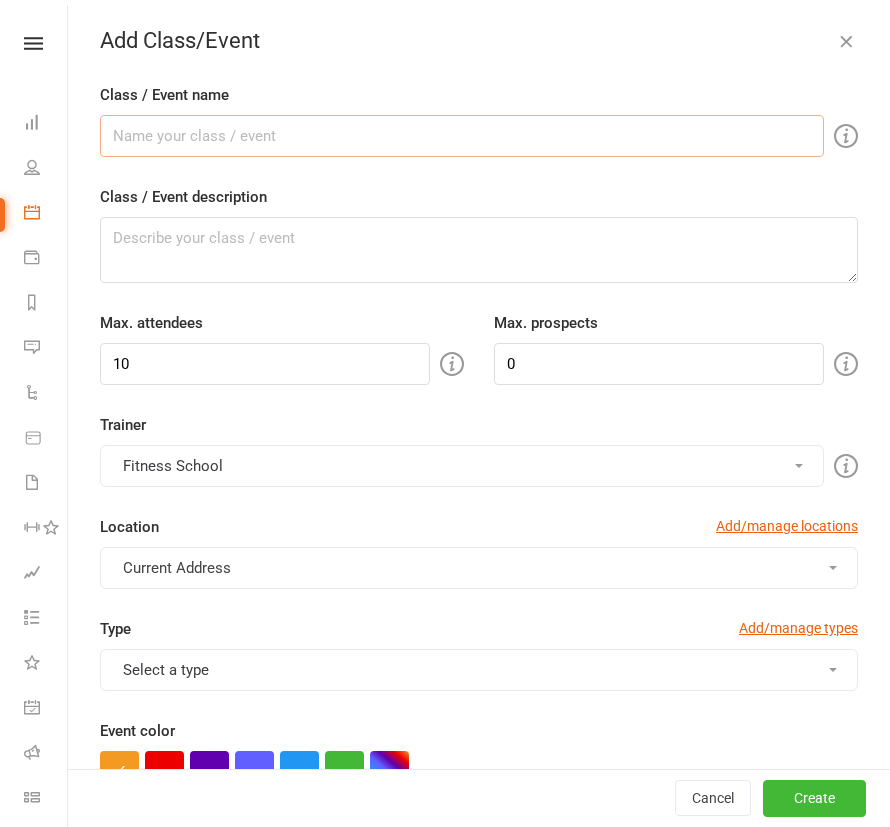 click on "Class / Event name" at bounding box center (462, 136) 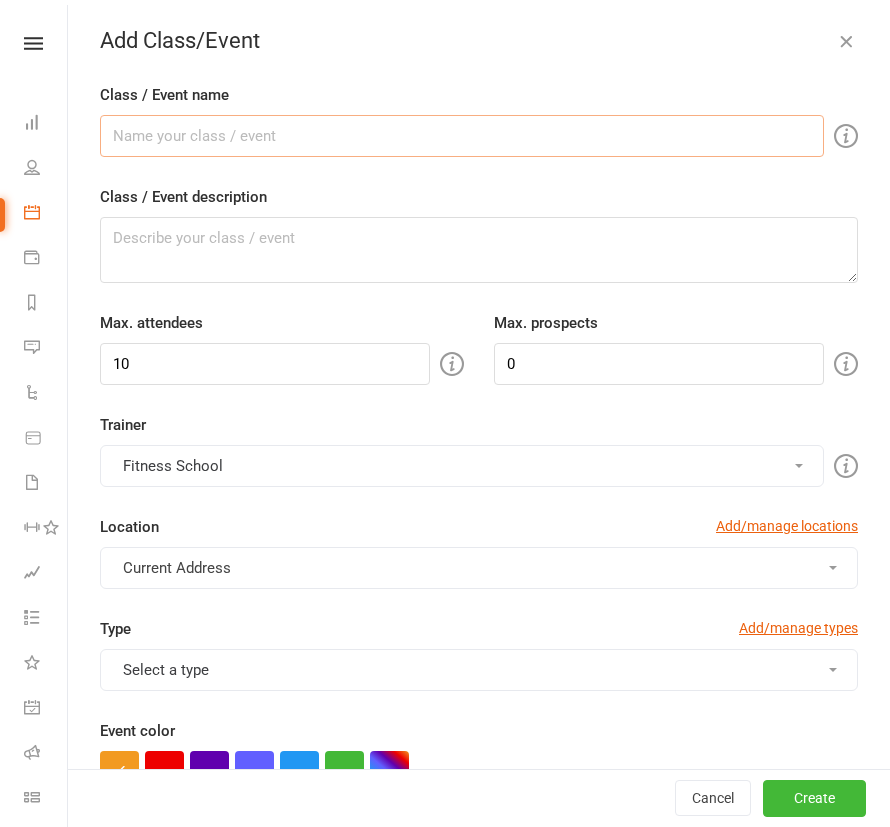 type on "Shooting Machine Booking" 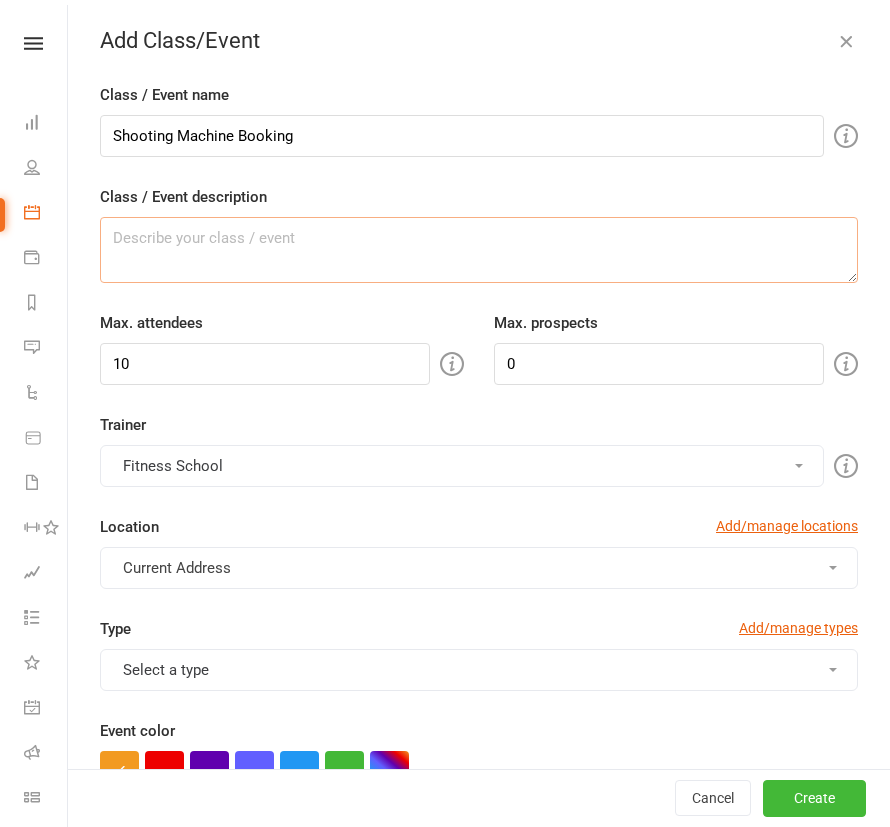 click on "Class / Event description" at bounding box center [479, 250] 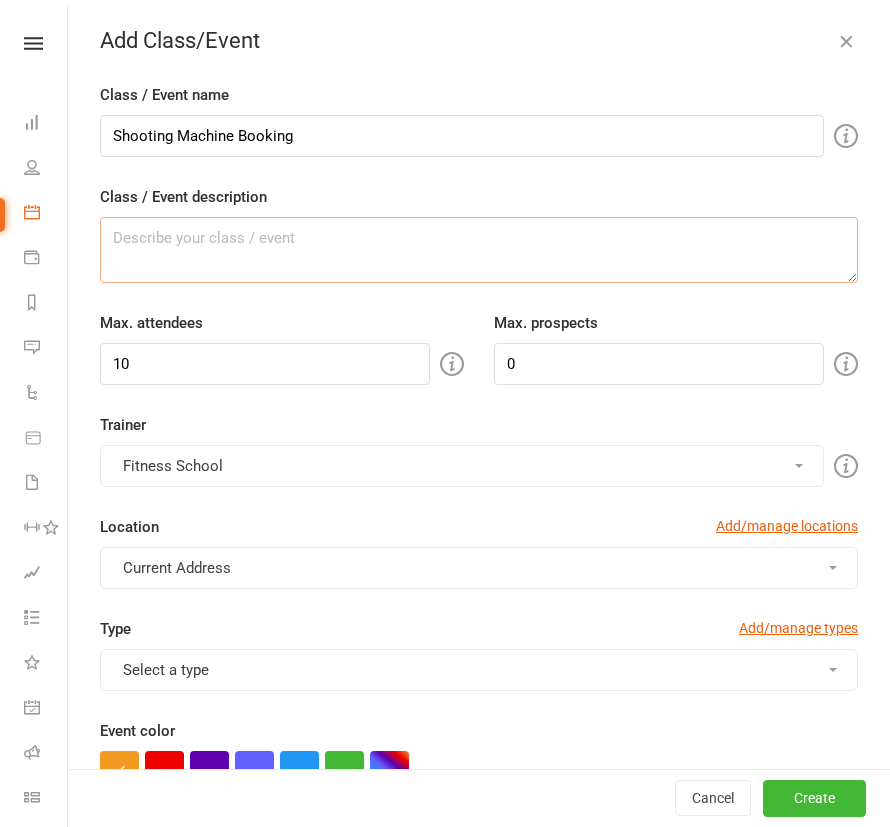 click on "Class / Event description" at bounding box center [479, 250] 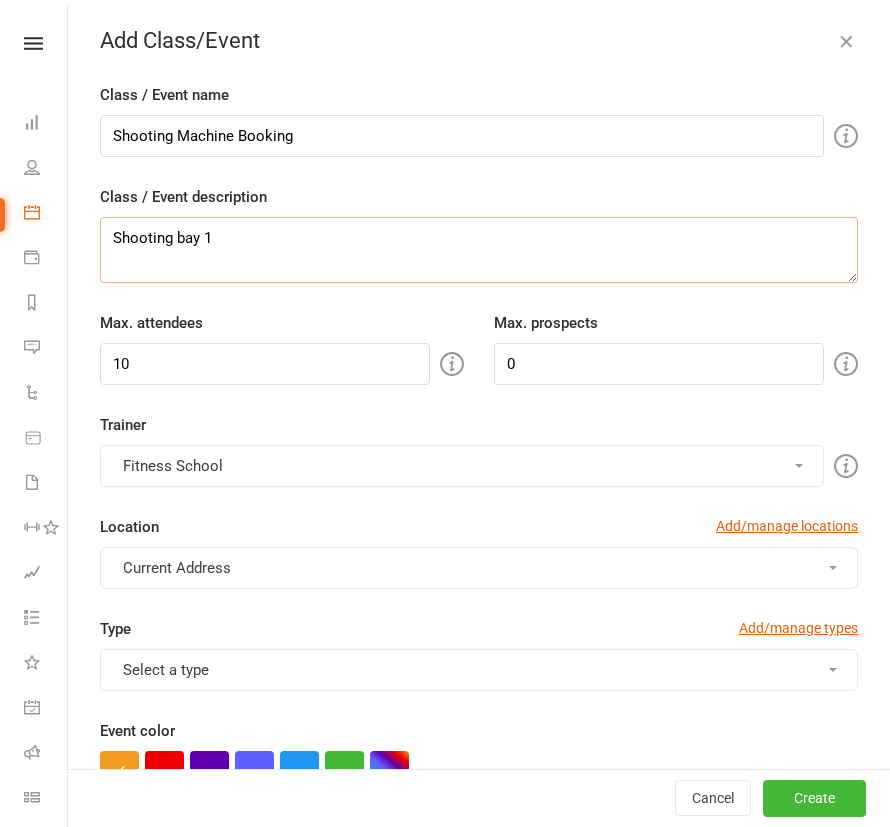 type on "Shooting bay 1" 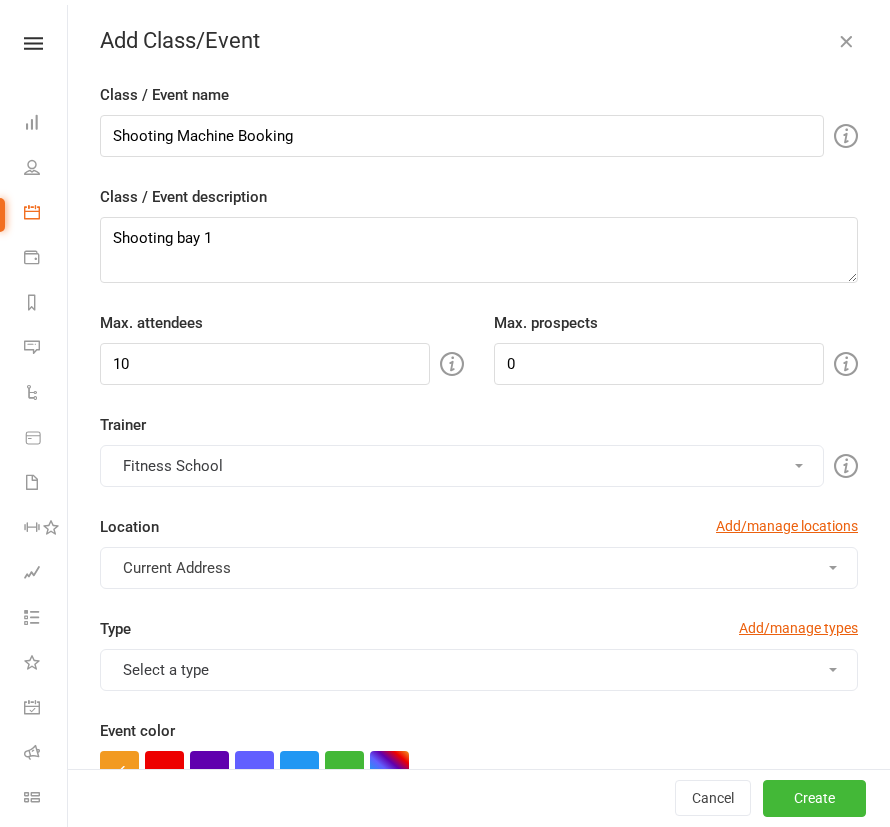 click on "Calendar" at bounding box center (33, 214) 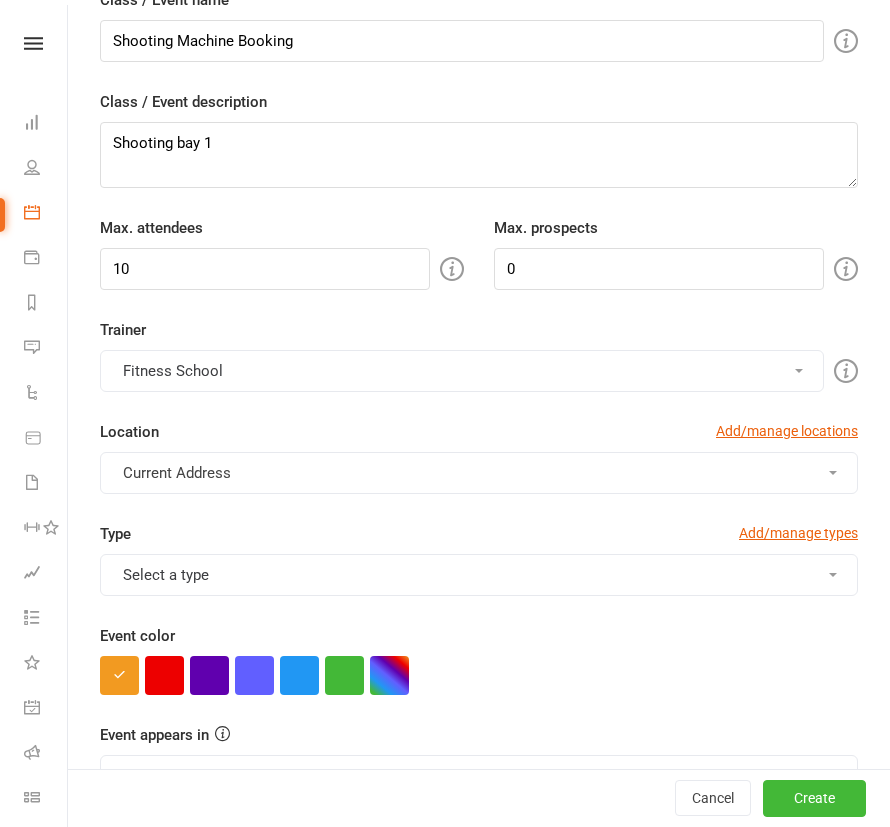 scroll, scrollTop: 181, scrollLeft: 0, axis: vertical 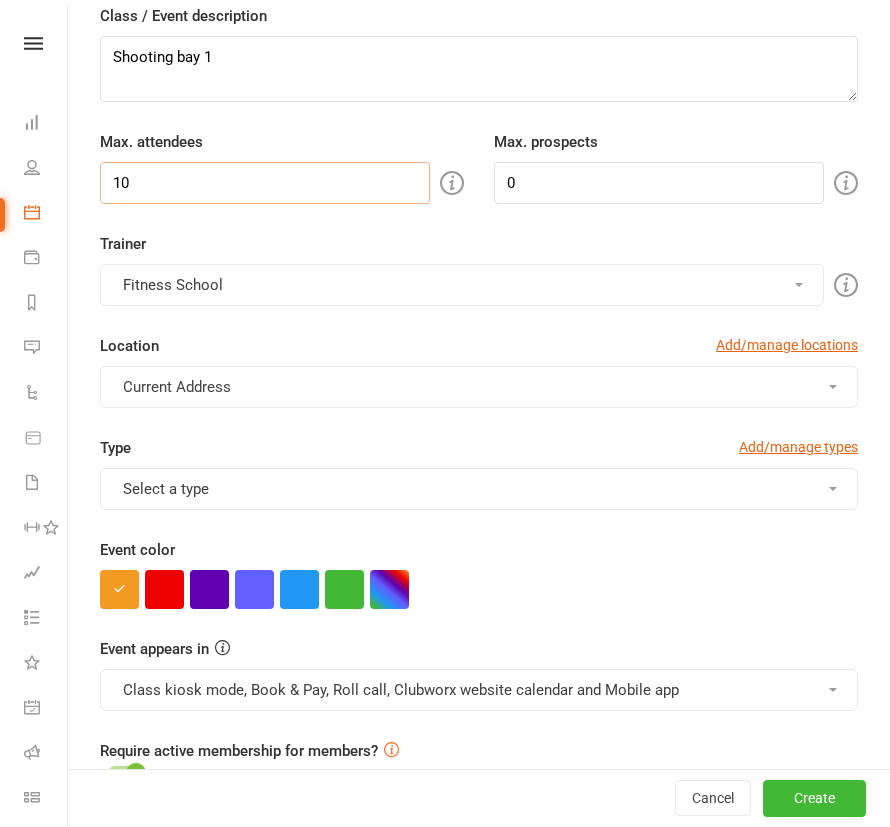 drag, startPoint x: 165, startPoint y: 184, endPoint x: 105, endPoint y: 184, distance: 60 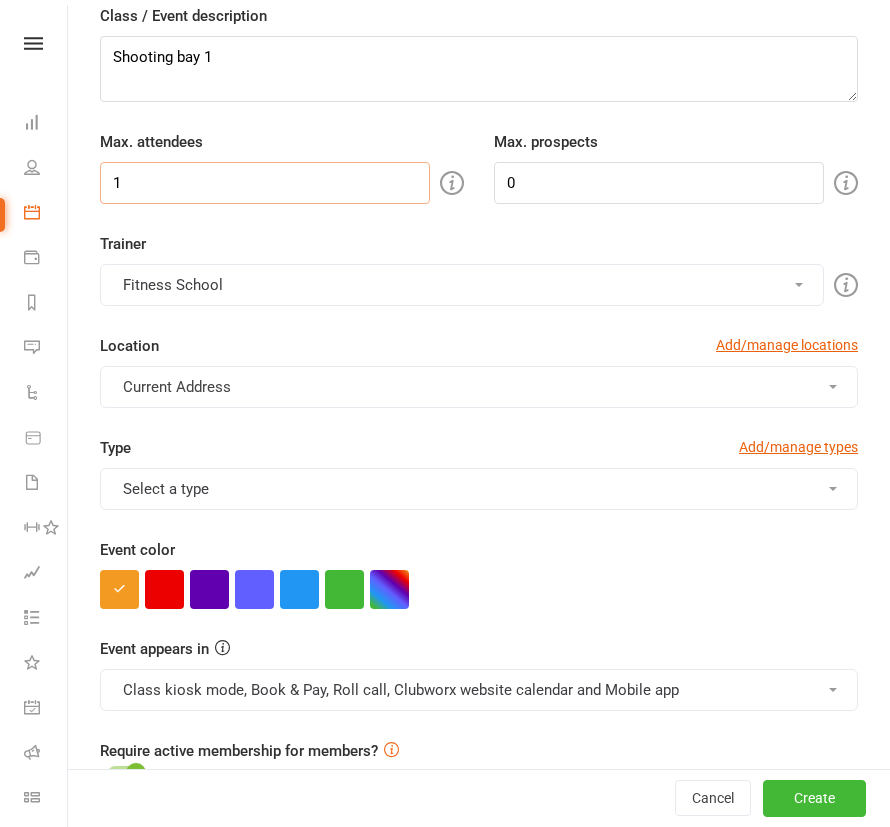 type on "1" 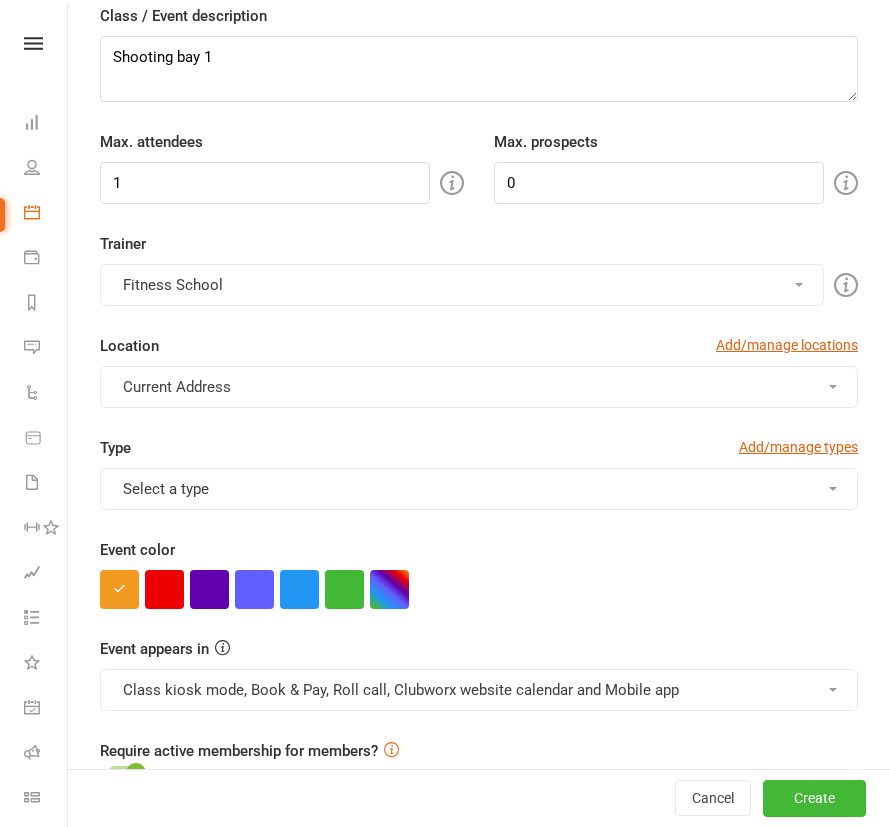 click on "Fitness School" at bounding box center [462, 285] 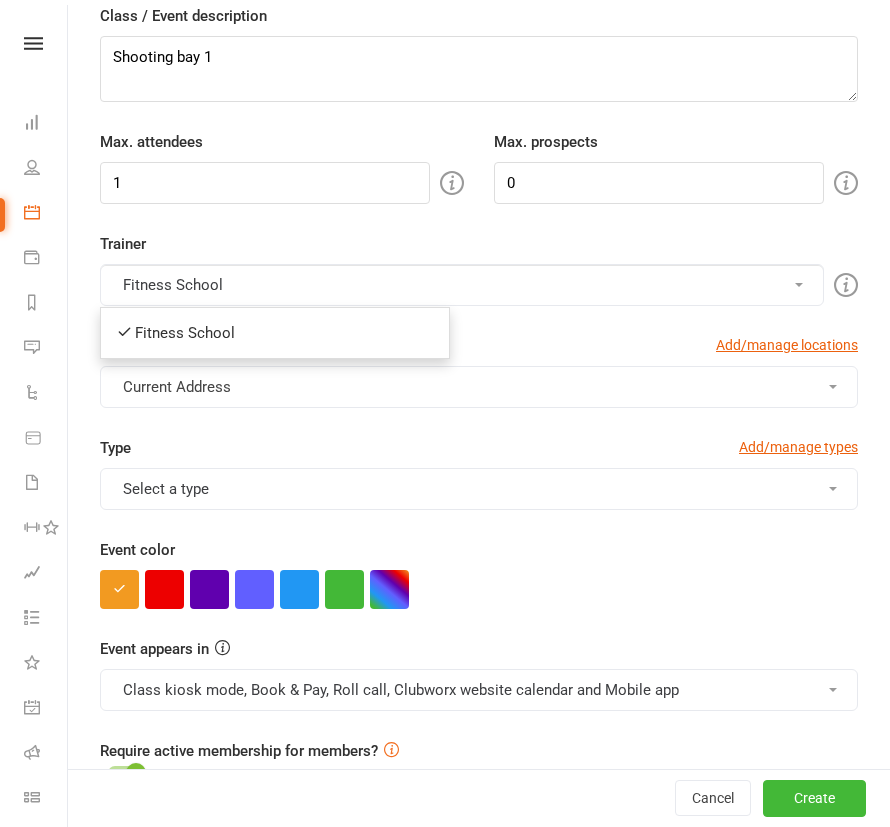 click on "Trainer Fitness School  Fitness School" at bounding box center (479, 269) 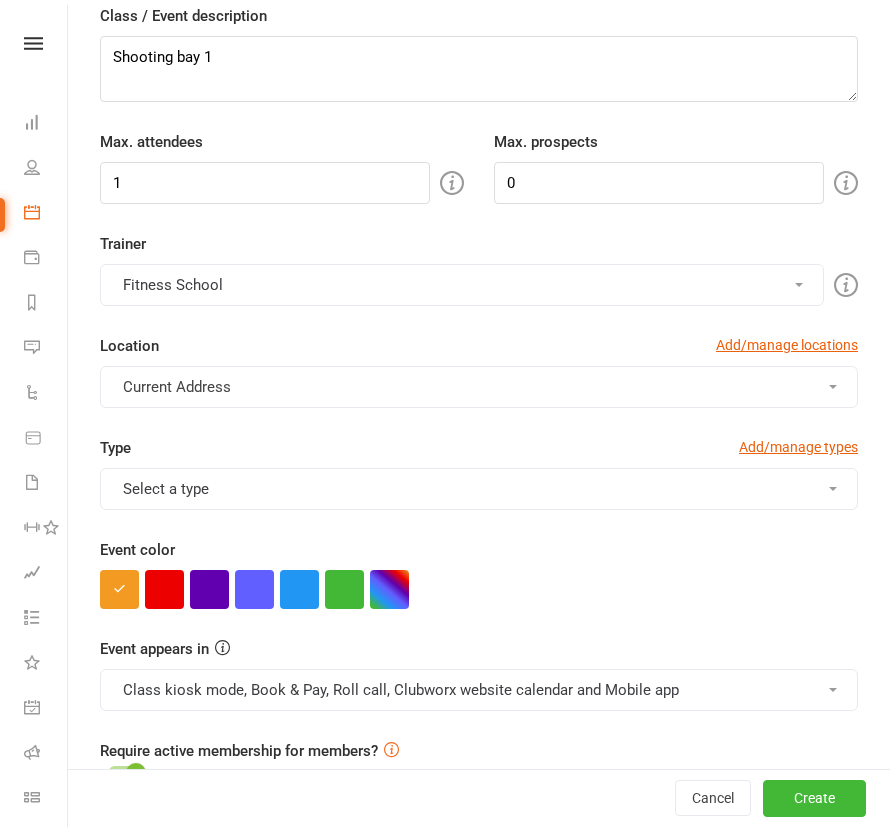 click on "Current Address" at bounding box center (479, 387) 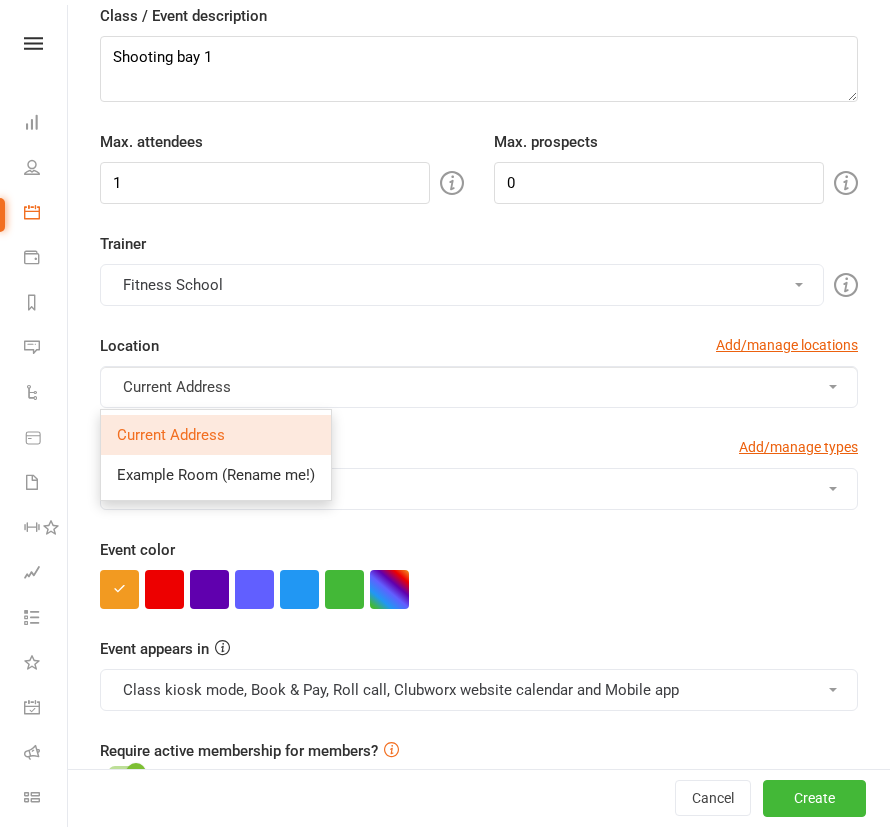 click on "Trainer Fitness School  Fitness School Location Add/manage locations
Current Address
Current Address
Example Room (Rename me!)" at bounding box center [479, 334] 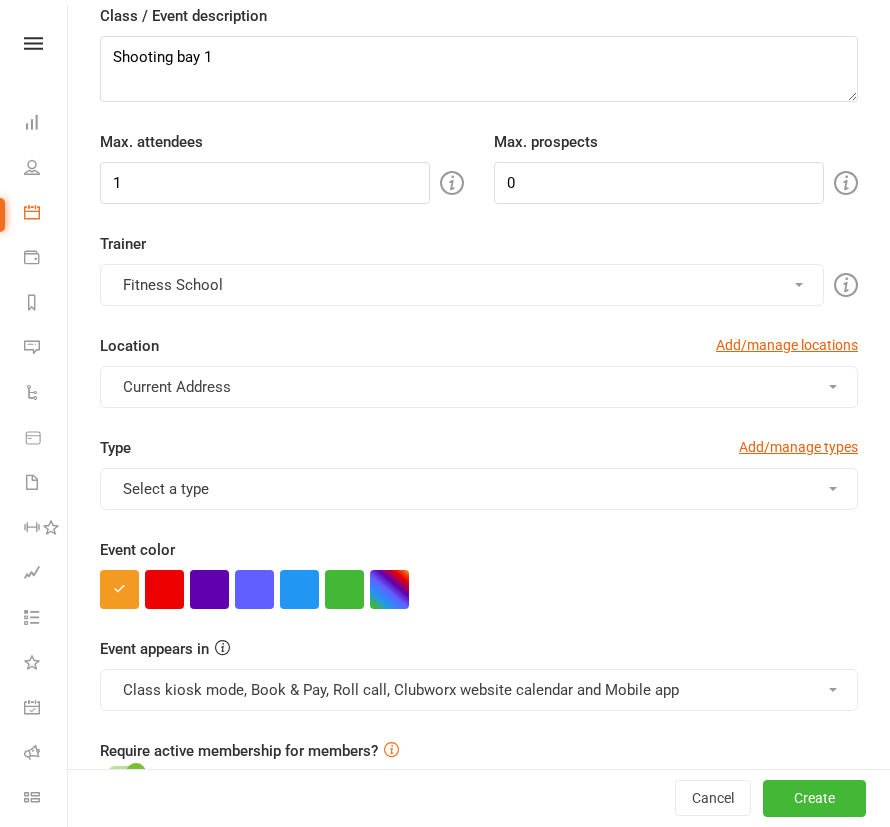 click on "Select a type" at bounding box center [479, 489] 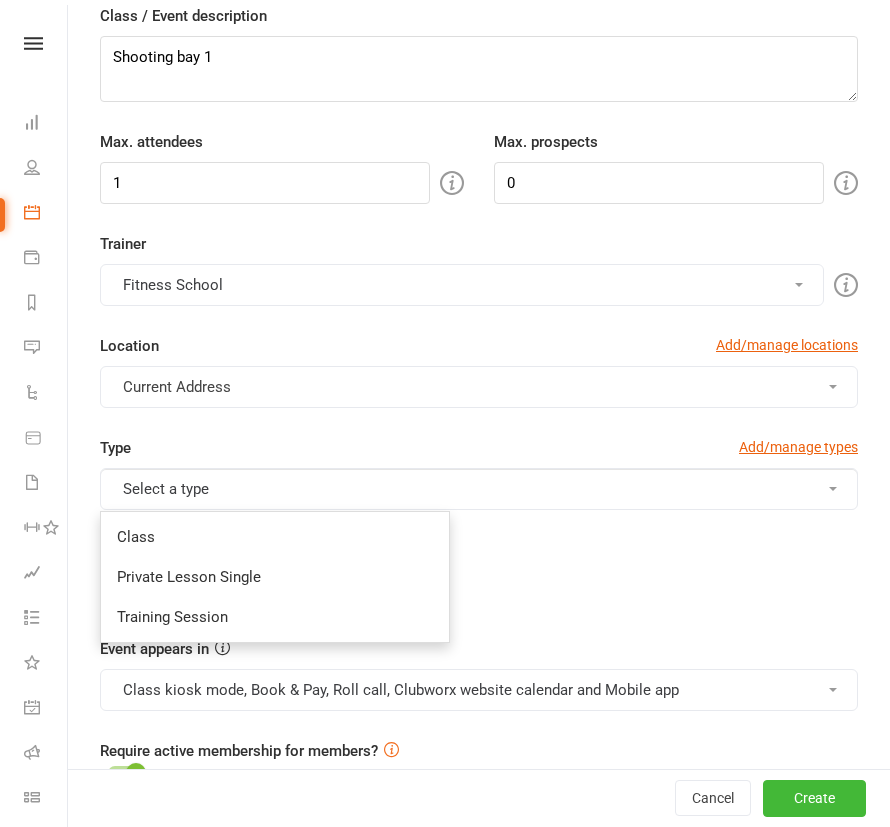 click on "Class" at bounding box center (275, 537) 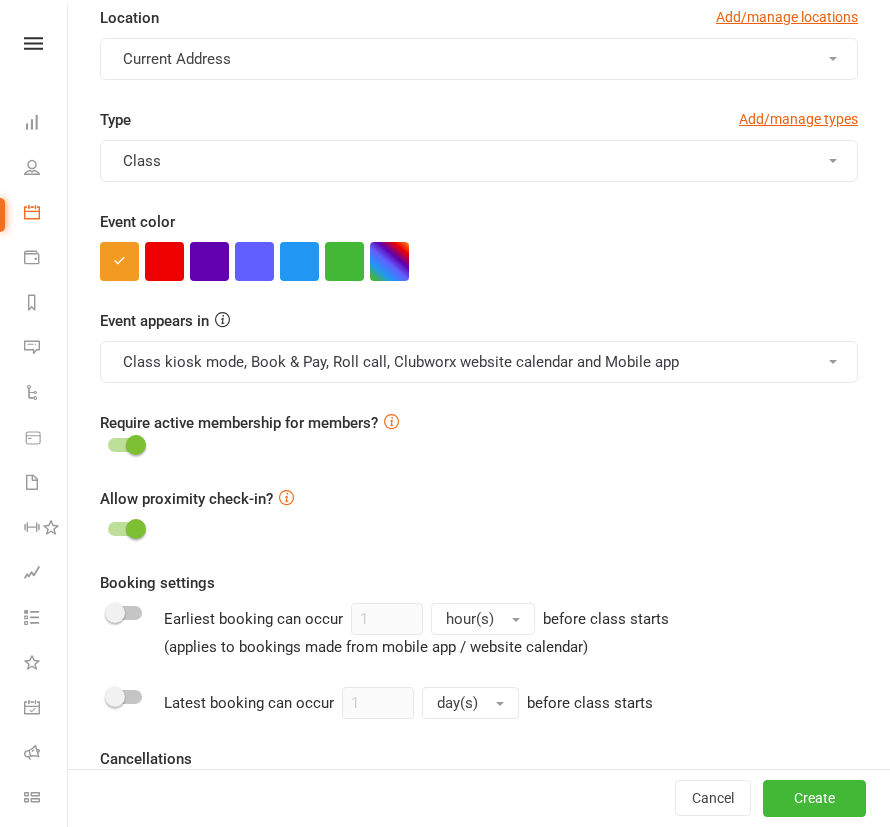 scroll, scrollTop: 545, scrollLeft: 0, axis: vertical 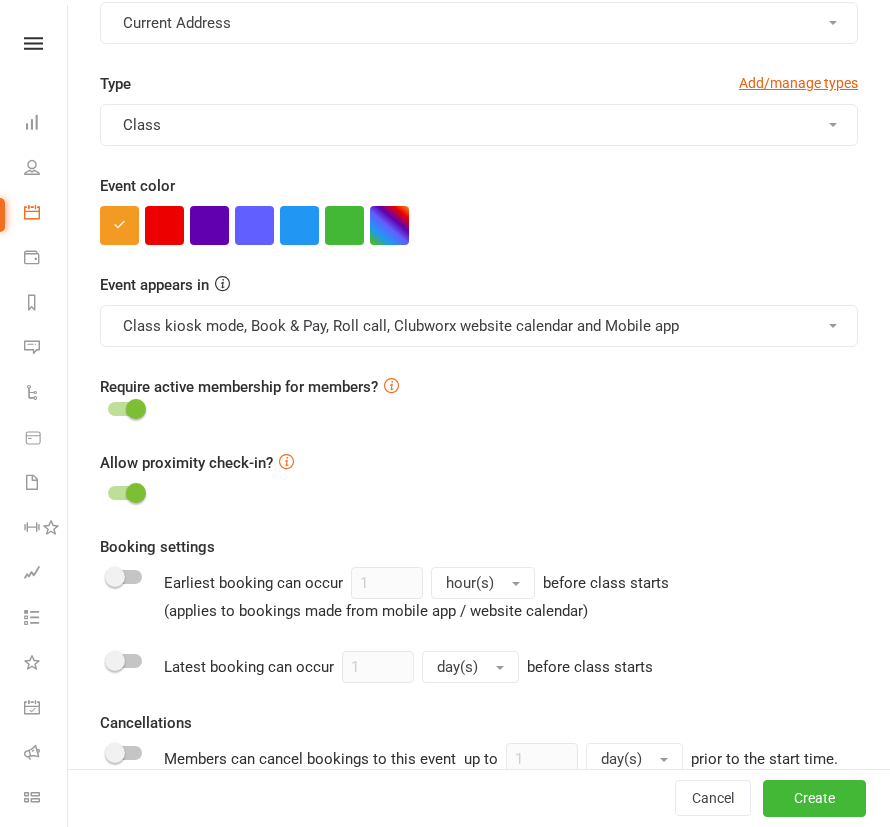 click at bounding box center (389, 225) 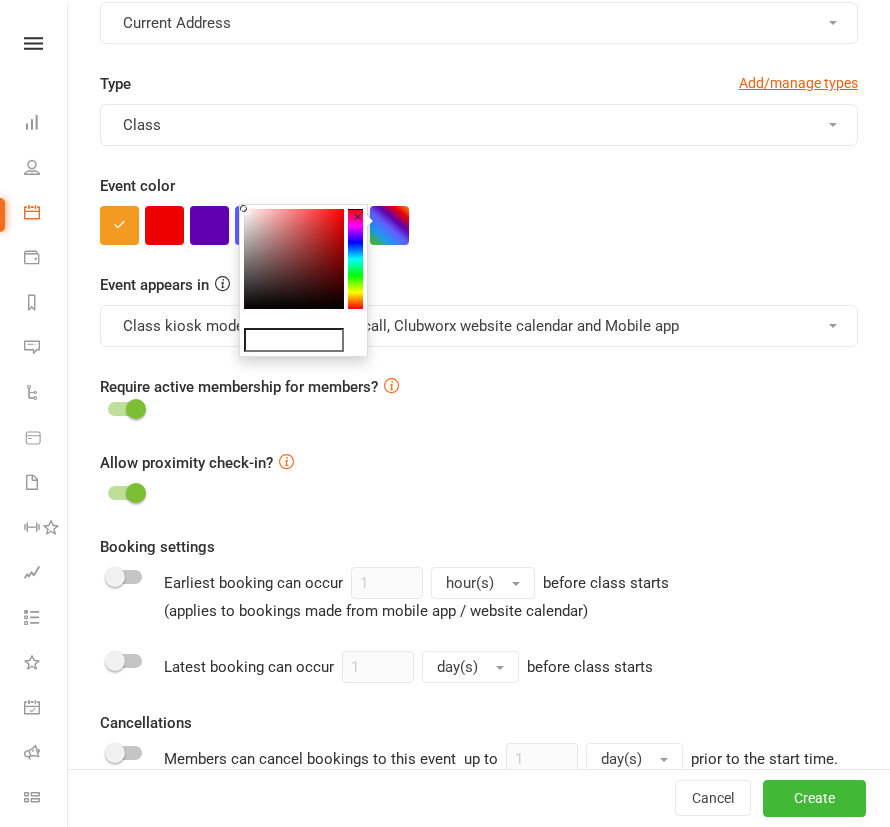 paste on "#003865" 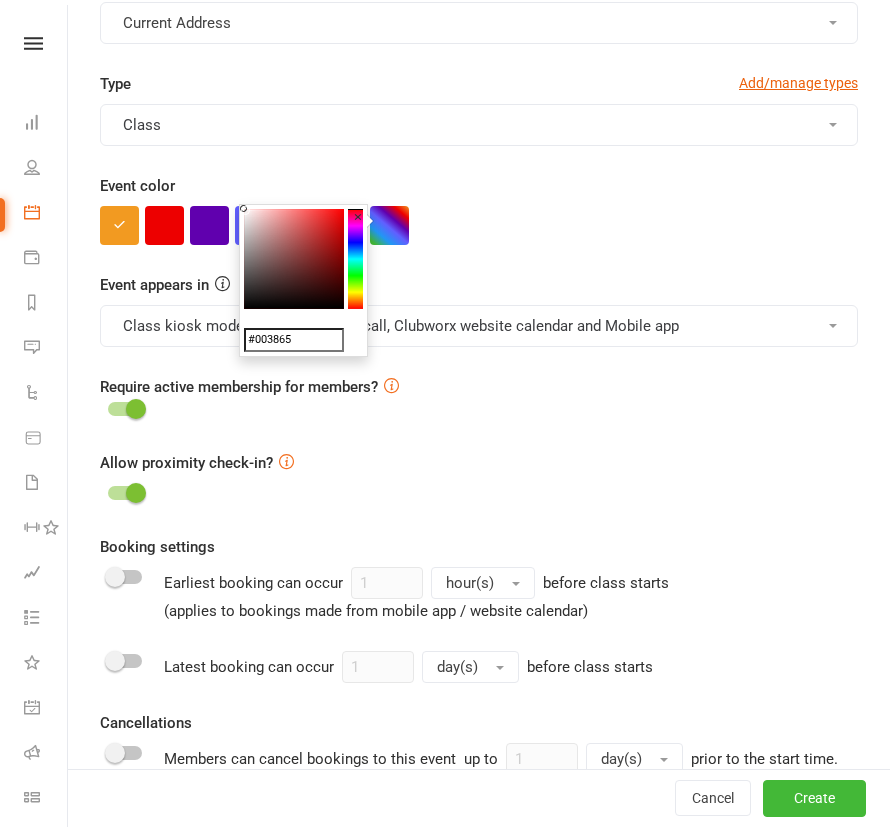 click on "#003865" at bounding box center [294, 340] 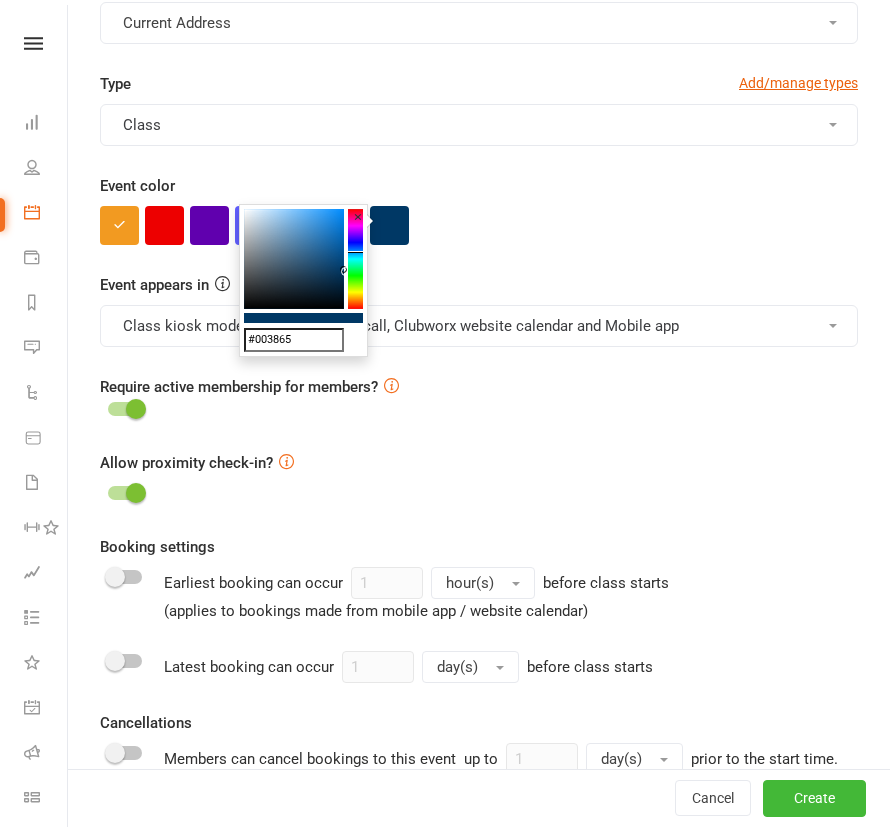 type on "#003865" 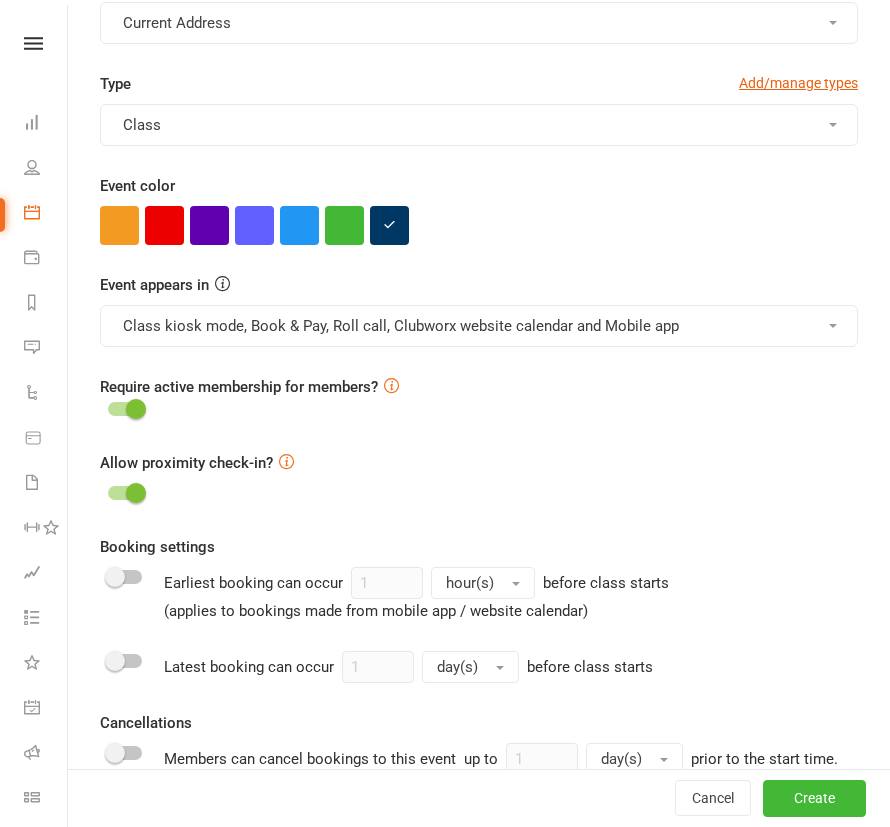 click at bounding box center (389, 225) 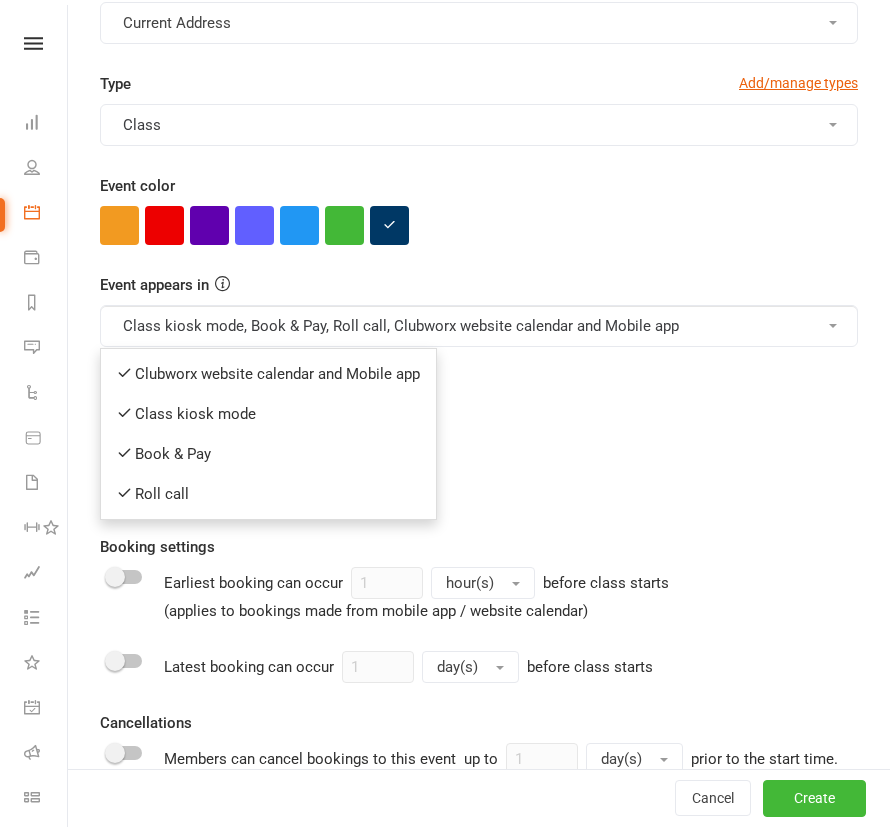 click on "Class kiosk mode" at bounding box center (268, 414) 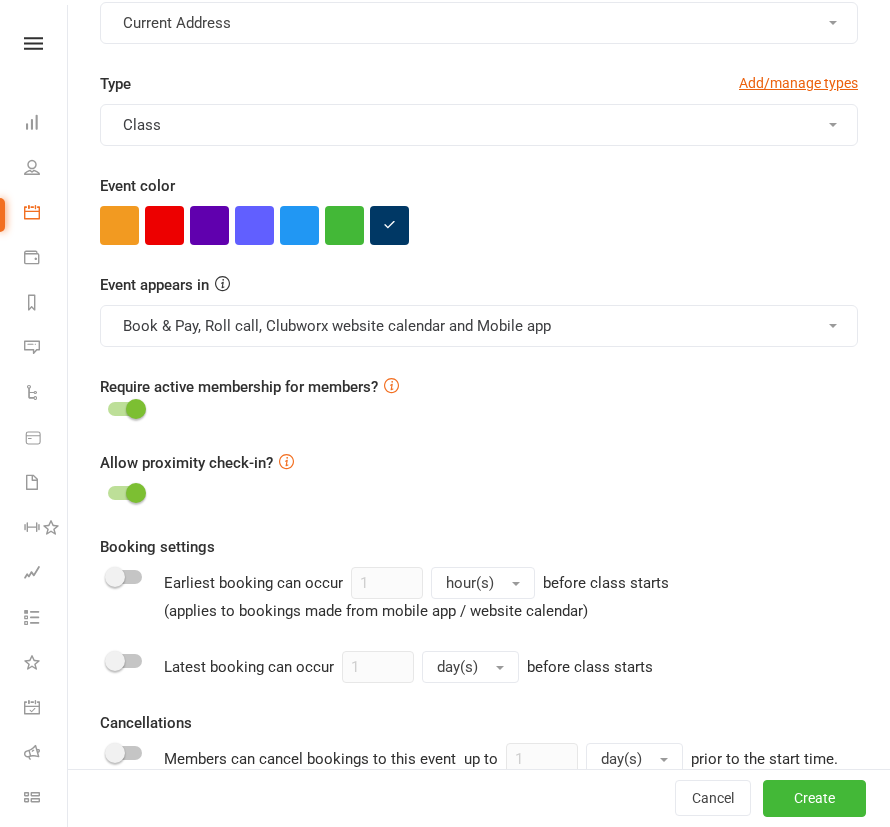 click on "Book & Pay, Roll call, Clubworx website calendar and Mobile app" at bounding box center (479, 326) 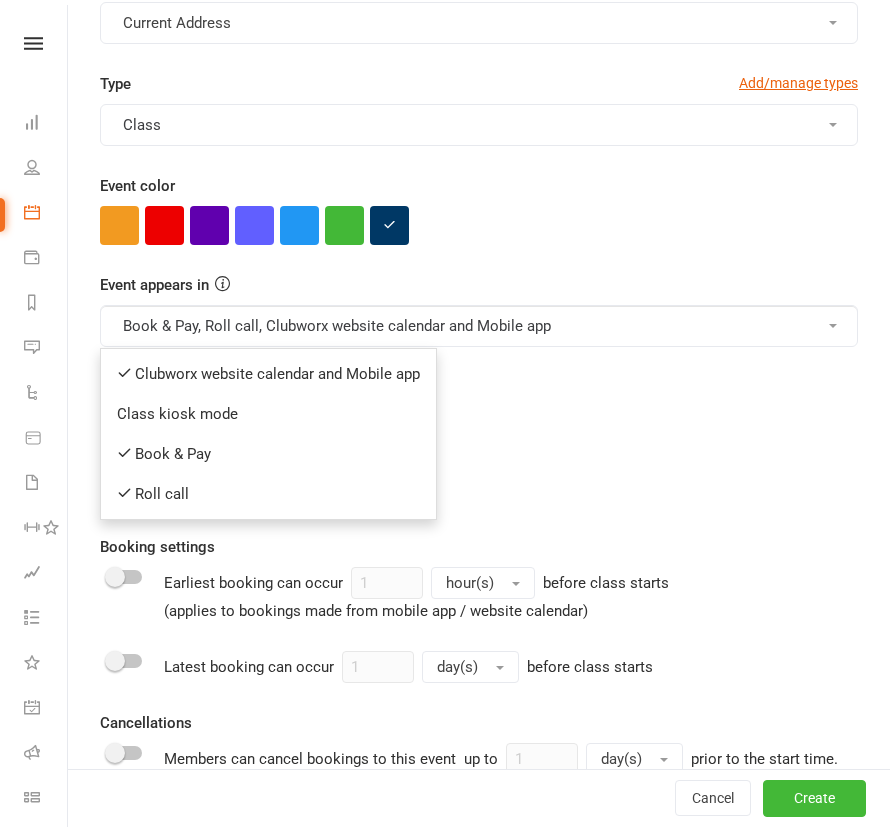click on "Roll call" at bounding box center [268, 494] 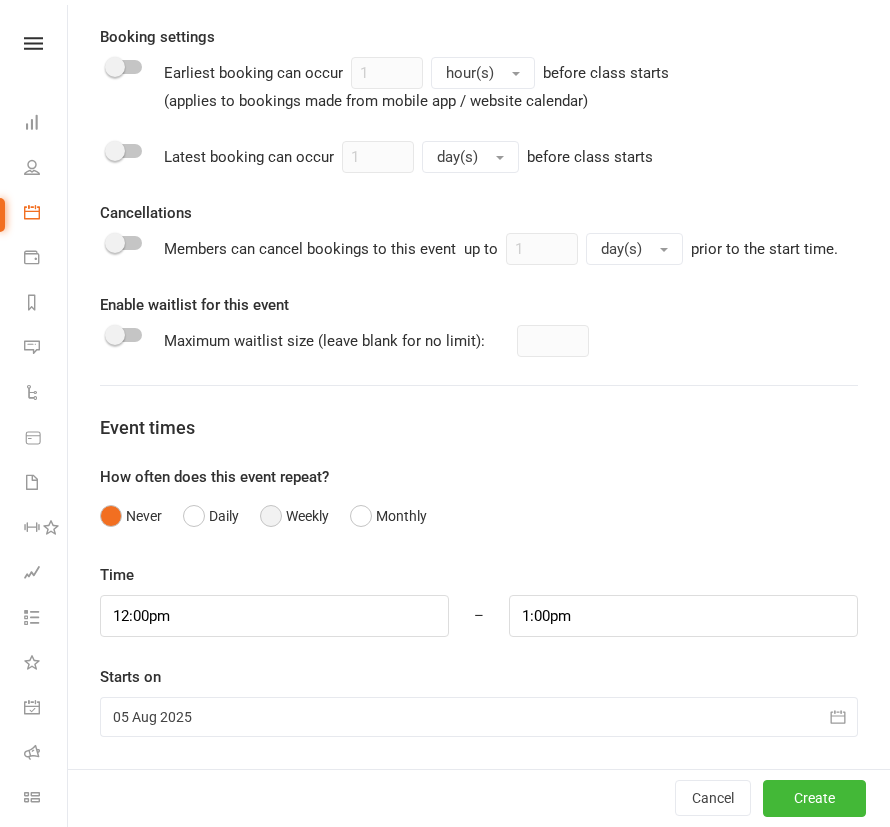 click on "Weekly" at bounding box center [294, 516] 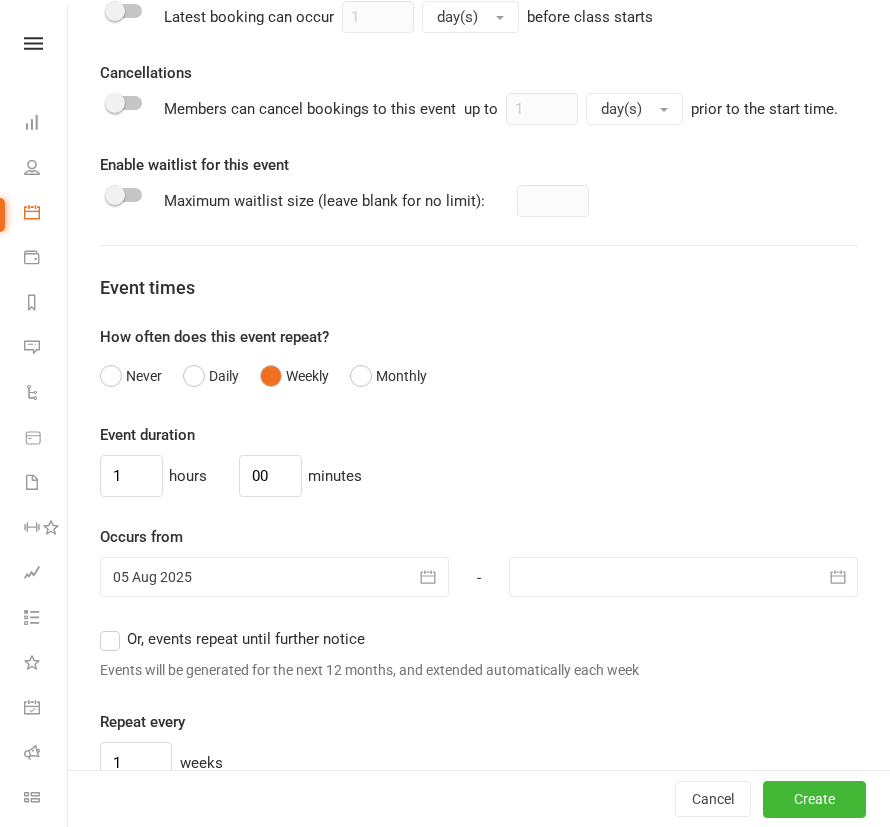 scroll, scrollTop: 1440, scrollLeft: 0, axis: vertical 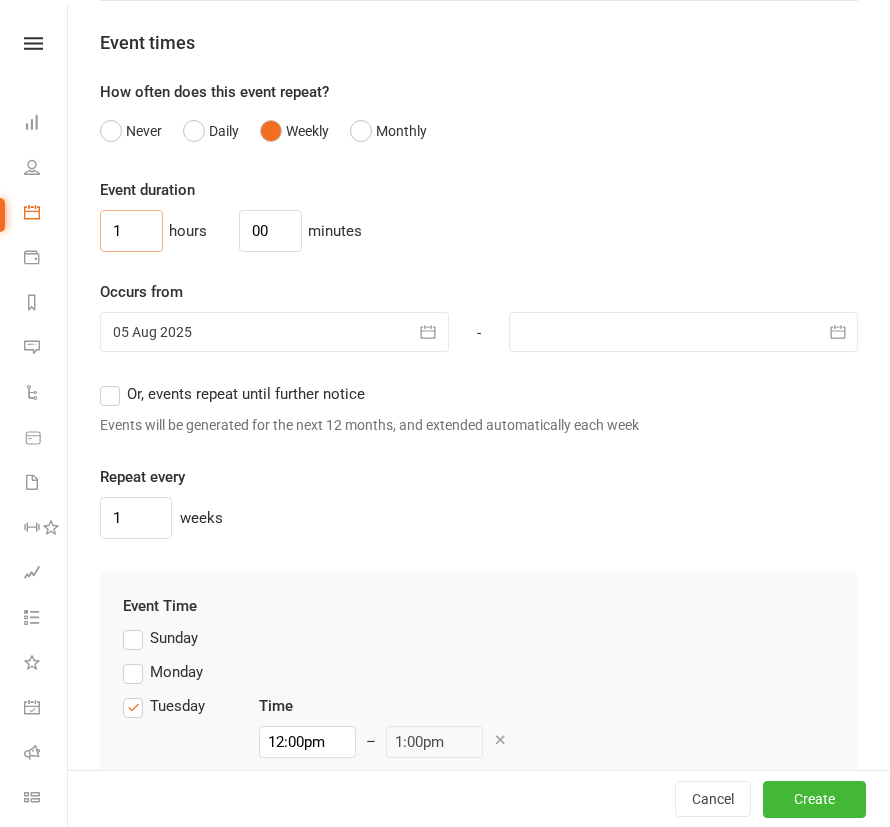 click on "1" at bounding box center (131, 231) 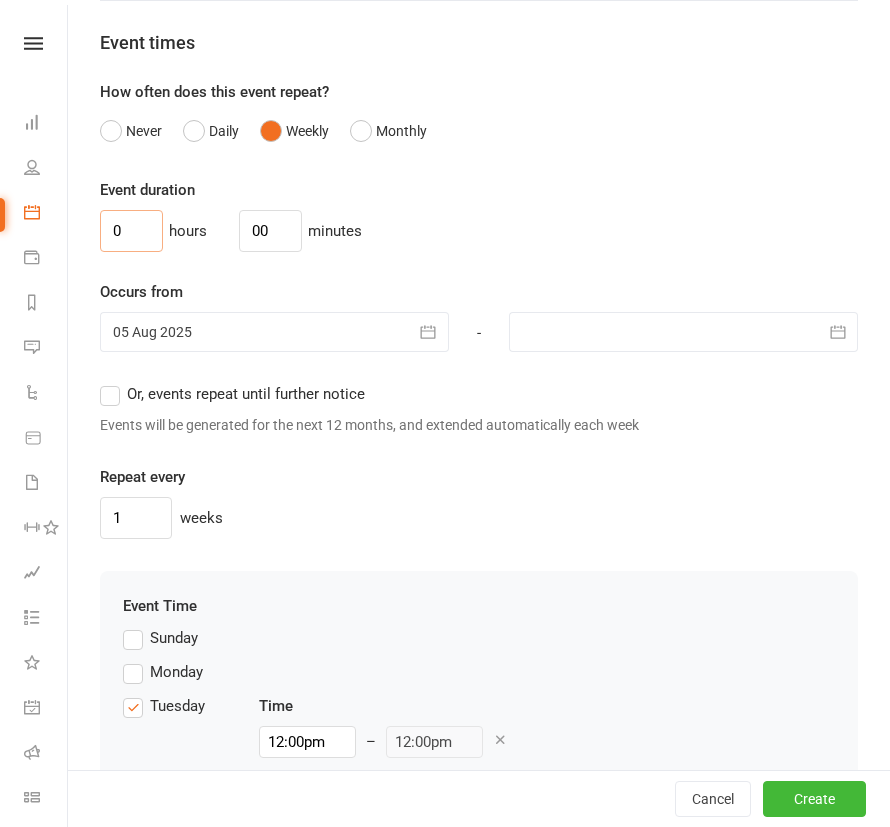 type on "0" 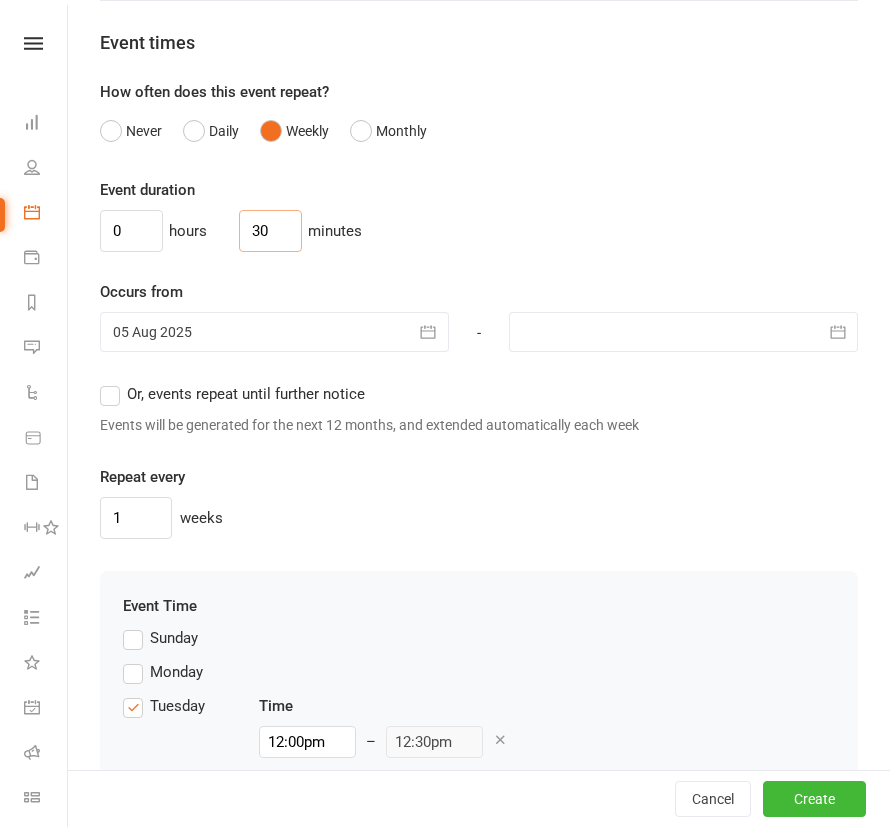 type on "30" 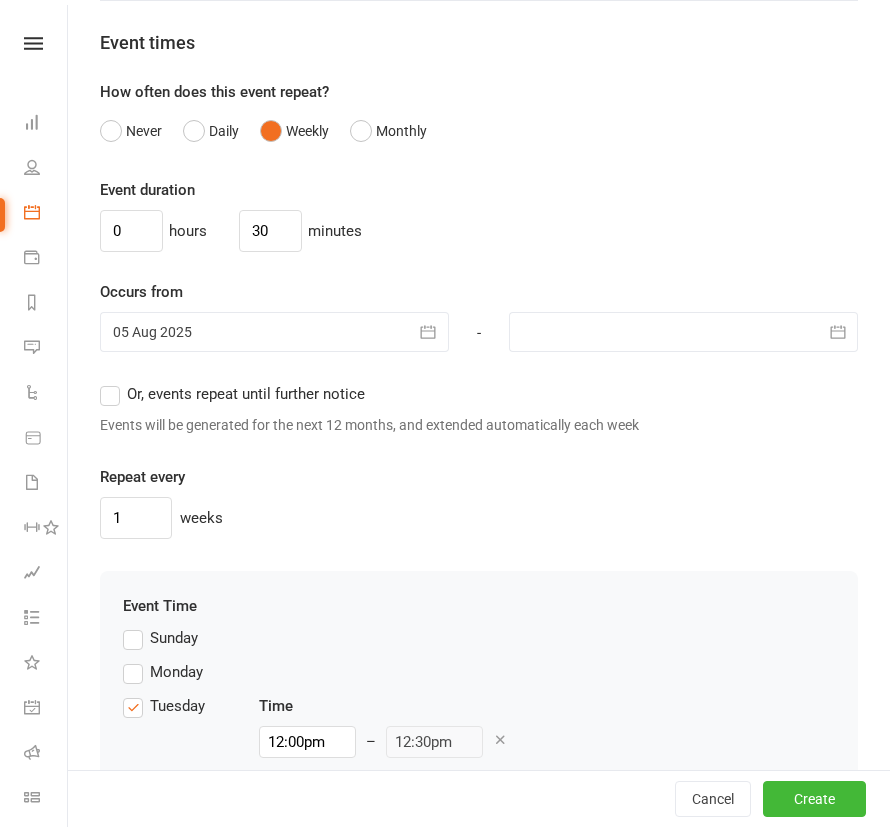 click at bounding box center (274, 332) 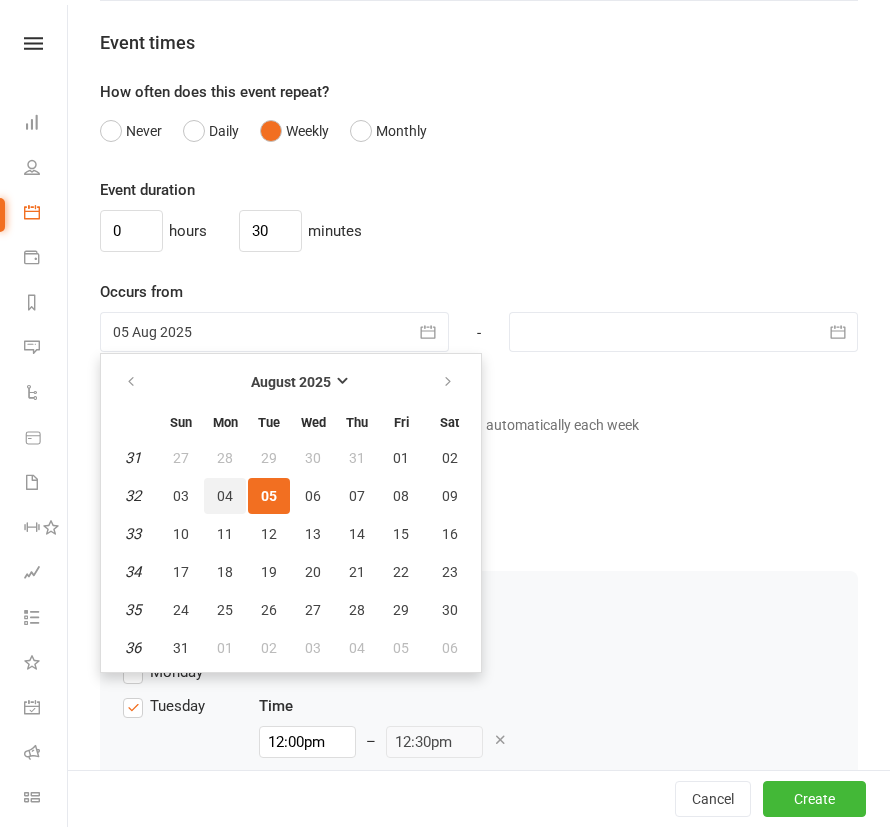 click on "04" at bounding box center (225, 496) 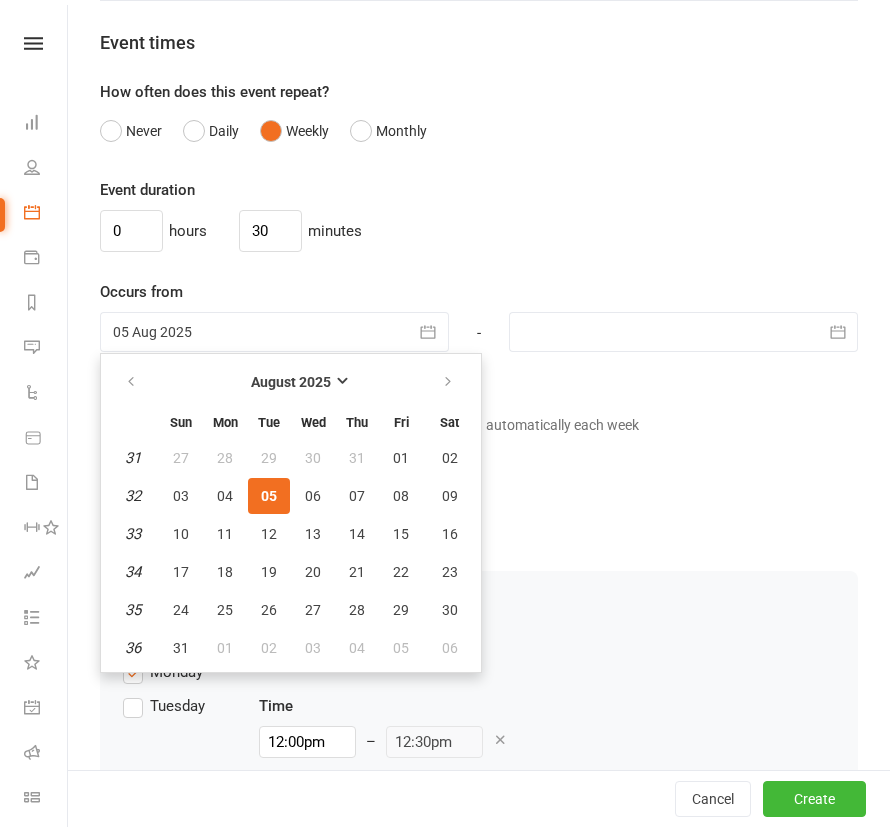 type on "04 Aug 2025" 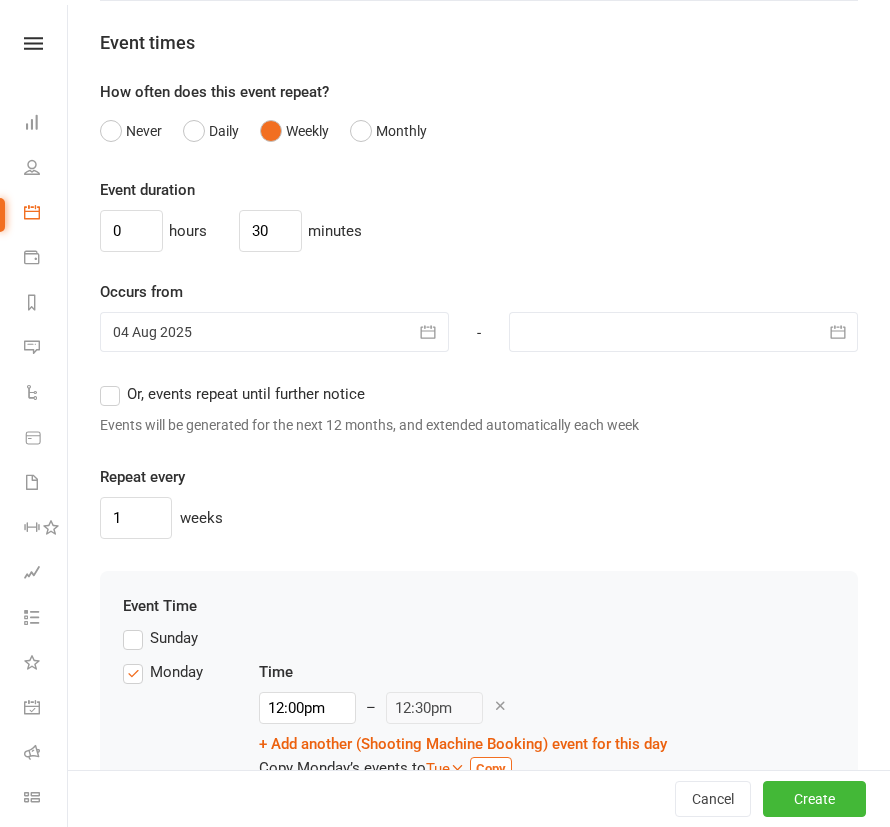 click on "Class / Event name Shooting Machine Booking Class / Event description Shooting bay 1 Max. attendees 1 Max. prospects 0 Trainer Fitness School  Fitness School Location Add/manage locations
Current Address
Type Add/manage types Class  Class Private Lesson Single Training Session Event color Event appears in Book & Pay, Clubworx website calendar and Mobile app  Clubworx website calendar and Mobile app Class kiosk mode Book & Pay Roll call
Require active membership for members?
Allow proximity check-in?
Booking settings
Earliest booking can occur 1
hour(s)
before class starts (applies to bookings made from mobile app / website calendar)
Latest booking can occur 1
day(s)
before class starts Cancellations
Members can cancel bookings to this event up to 1
day(s)
0" at bounding box center [479, -176] 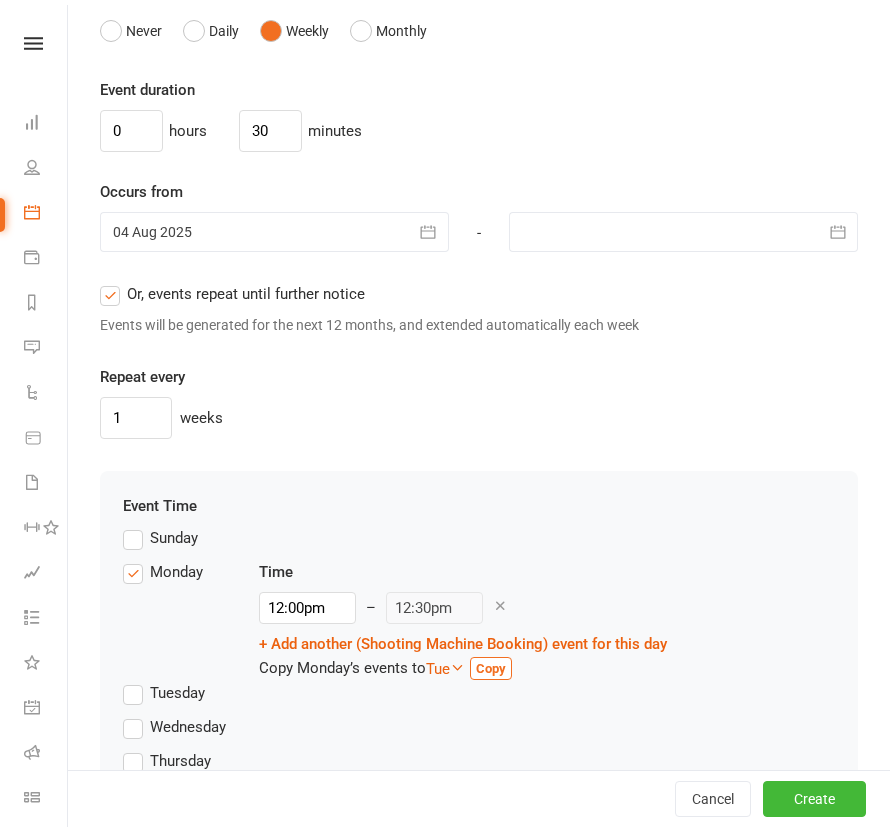 scroll, scrollTop: 1697, scrollLeft: 0, axis: vertical 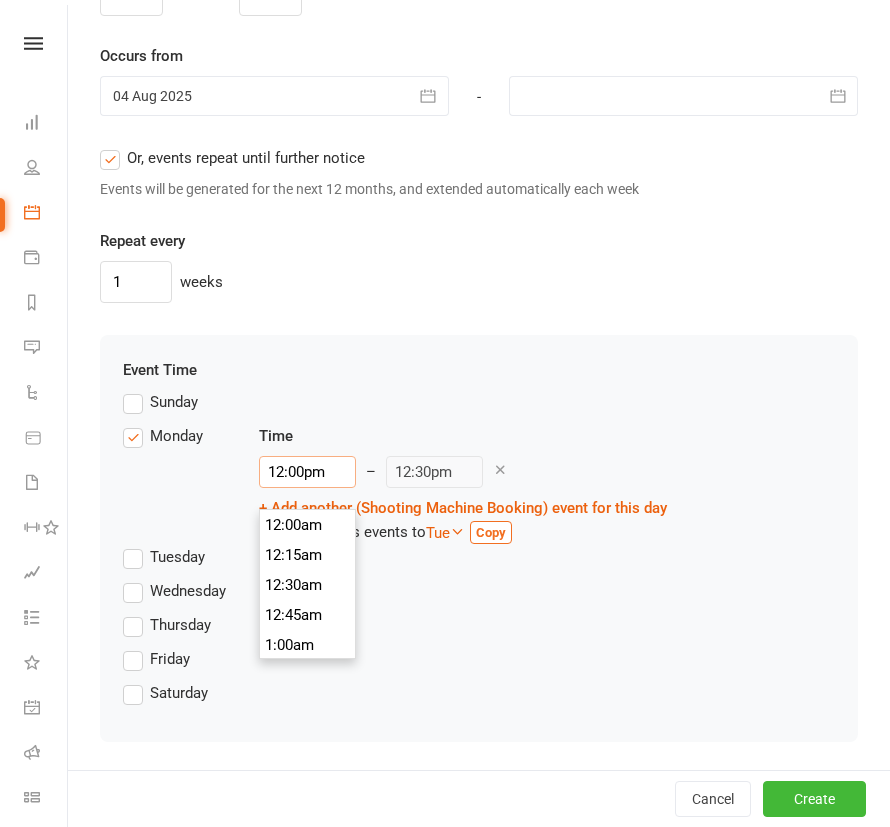 click on "12:00pm" at bounding box center [307, 472] 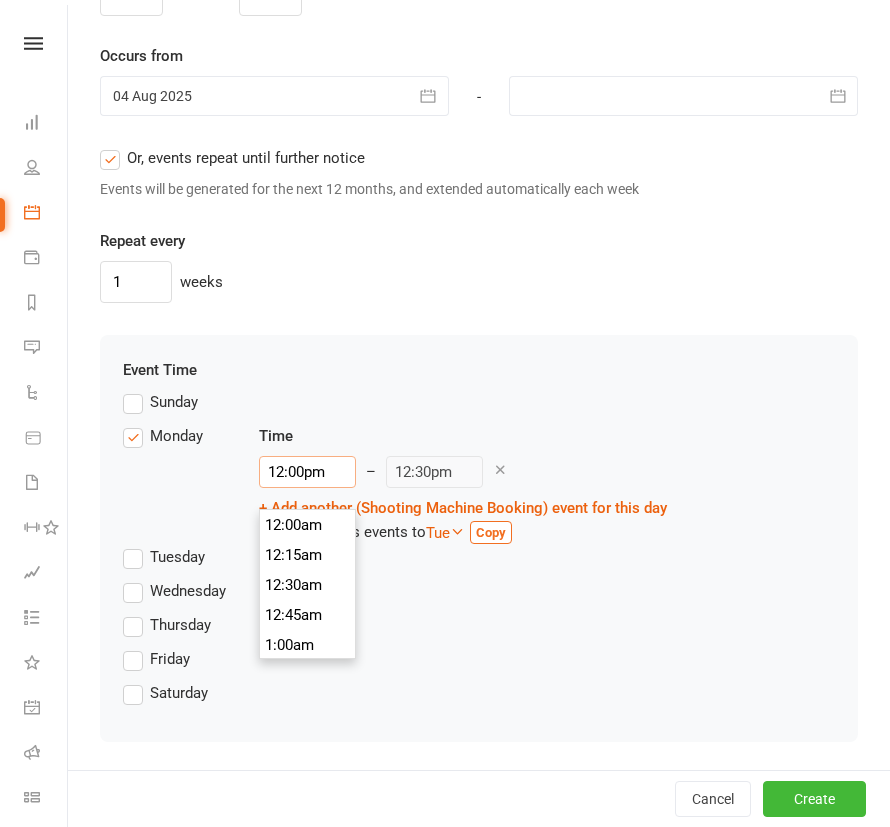 scroll, scrollTop: 90, scrollLeft: 0, axis: vertical 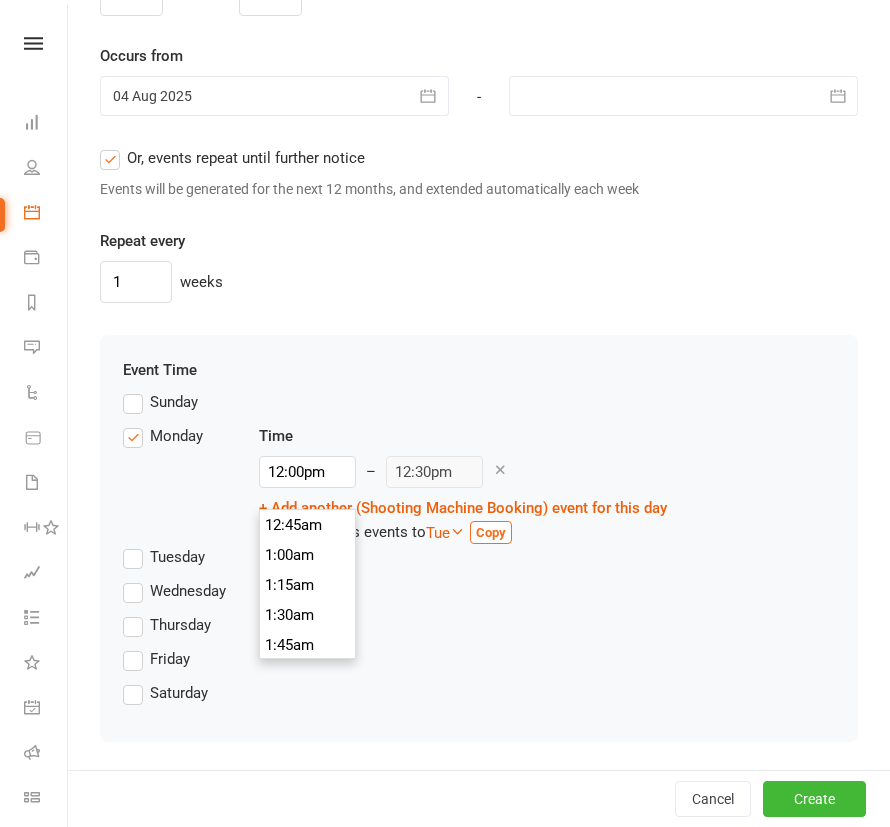 type on "1:00am" 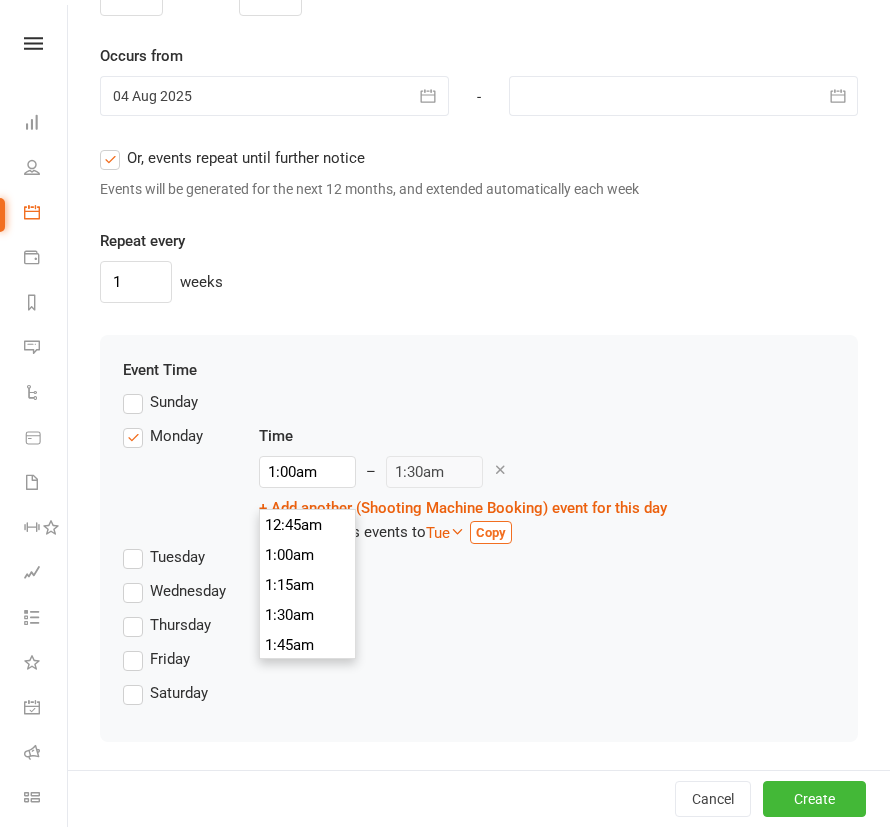 click on "1:00am" at bounding box center (308, 555) 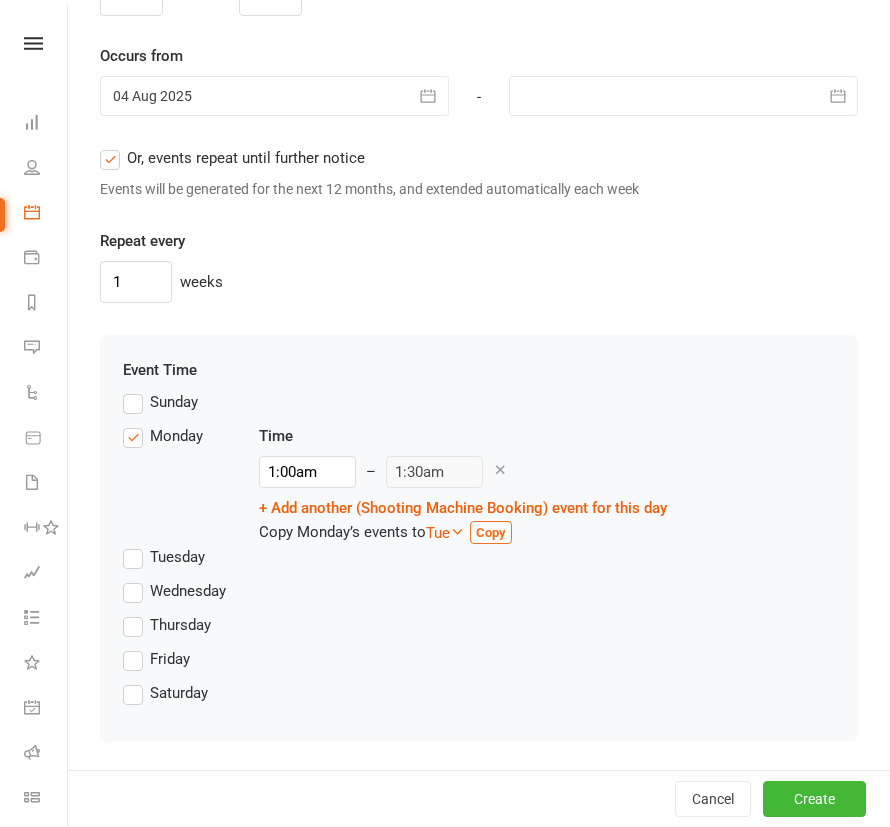 click on "Copy" at bounding box center (491, 532) 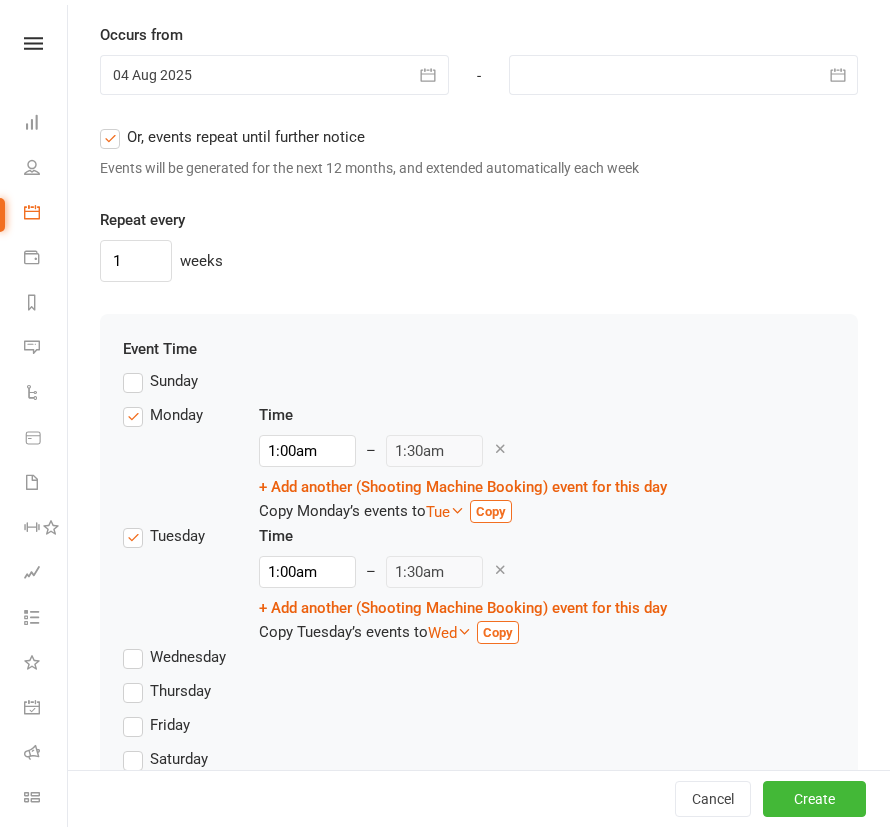 click on "Copy" at bounding box center [498, 632] 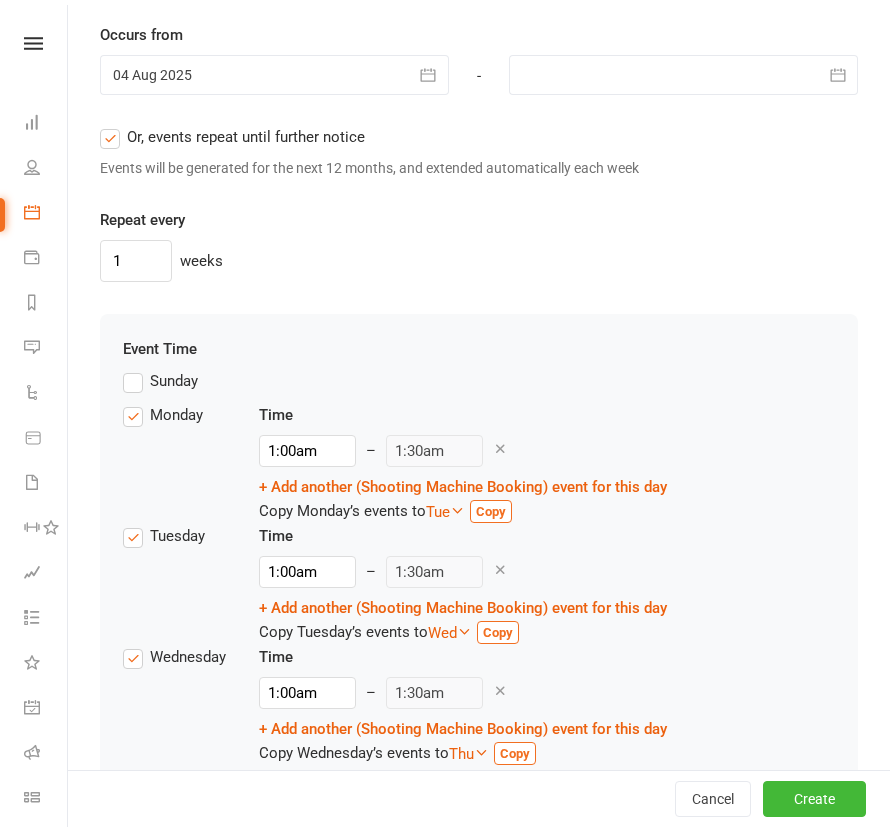 scroll, scrollTop: 1871, scrollLeft: 0, axis: vertical 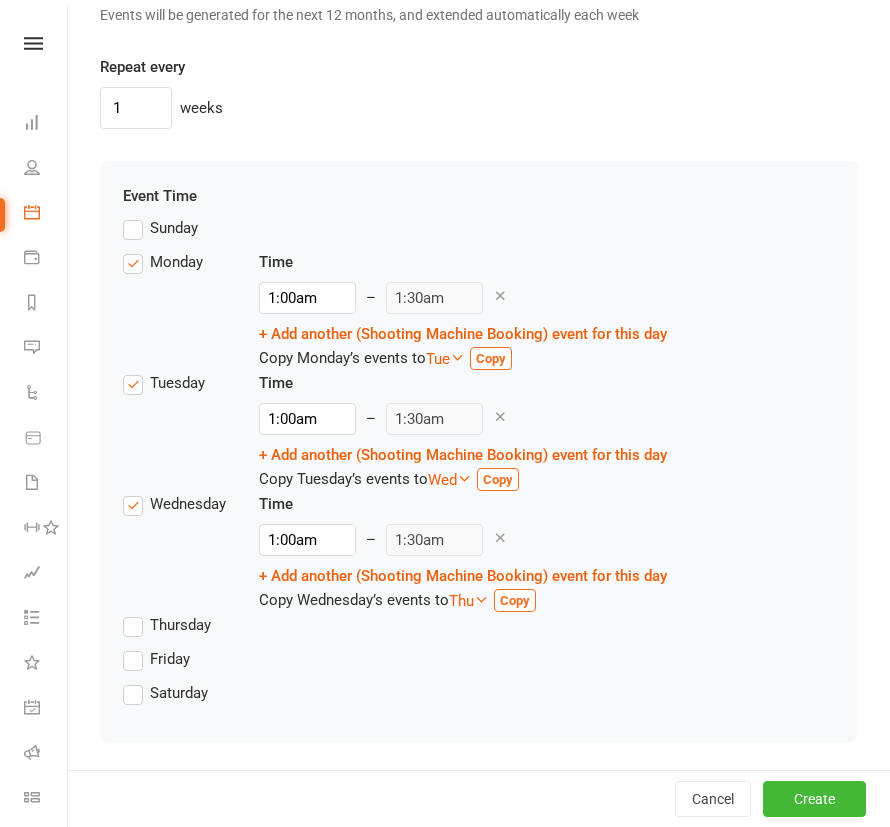 click on "Copy" at bounding box center (515, 600) 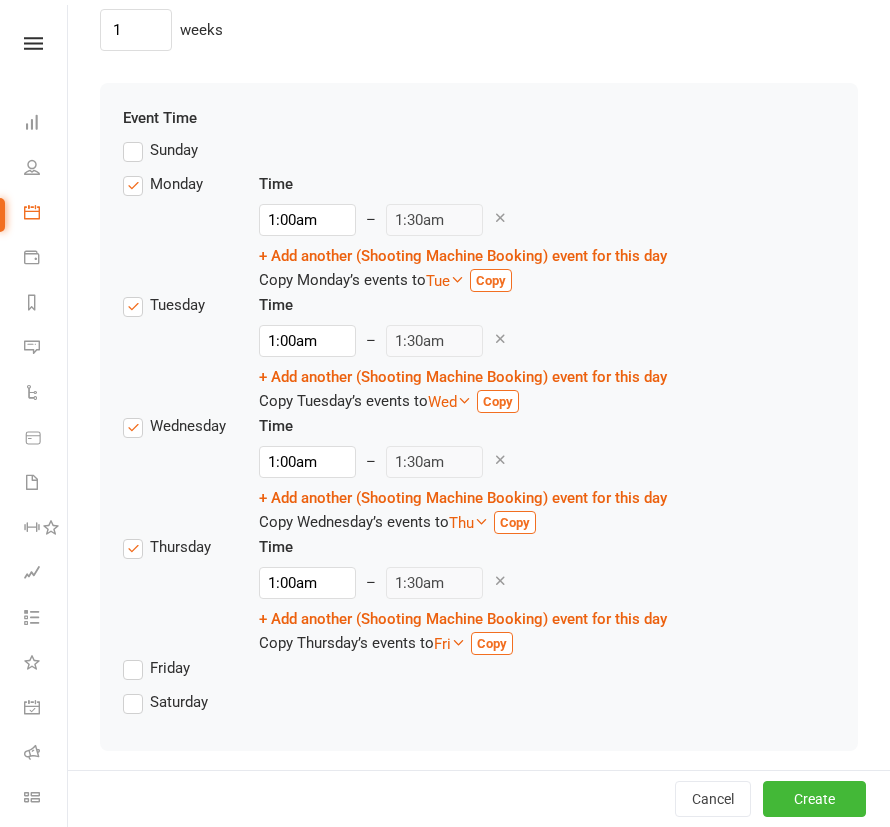 scroll, scrollTop: 1959, scrollLeft: 0, axis: vertical 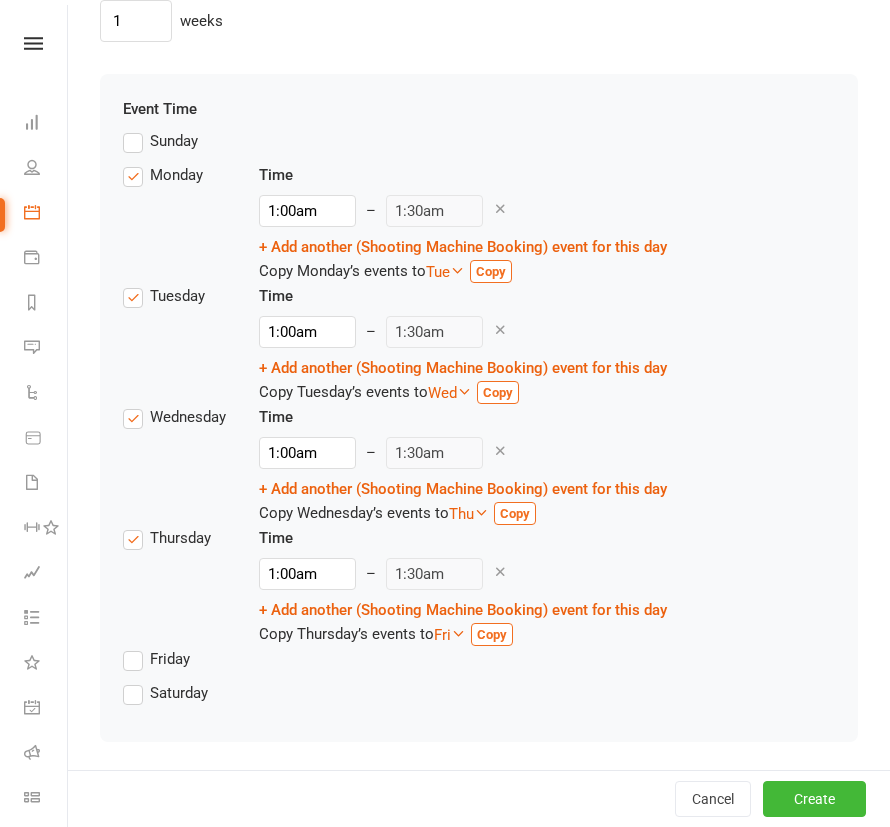 click on "Copy" at bounding box center (492, 635) 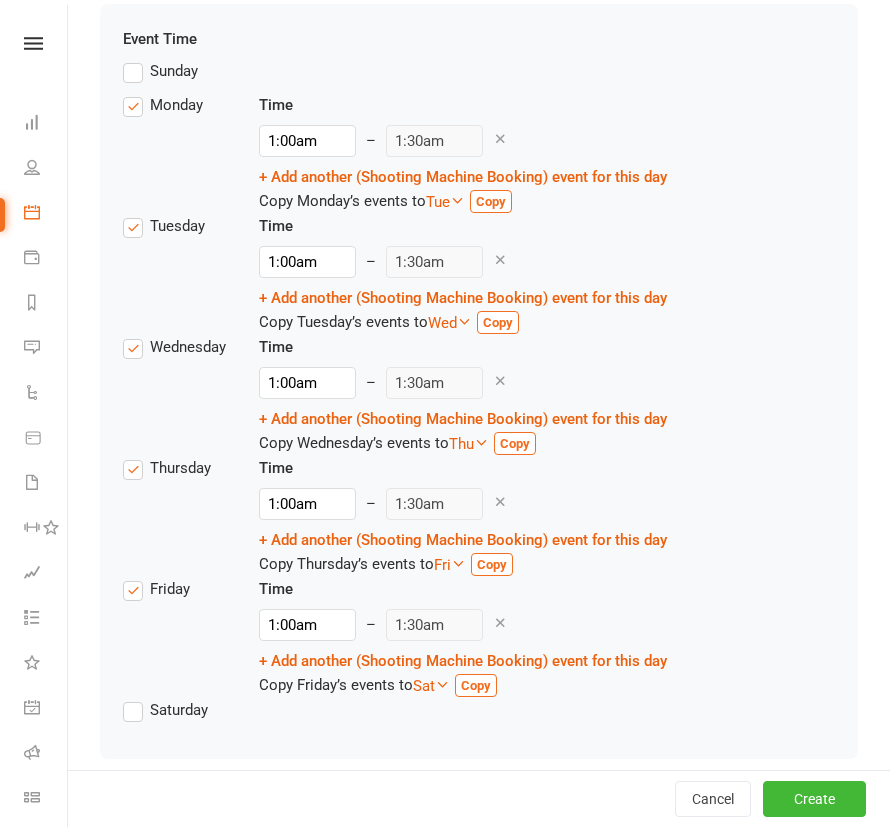 scroll, scrollTop: 2046, scrollLeft: 0, axis: vertical 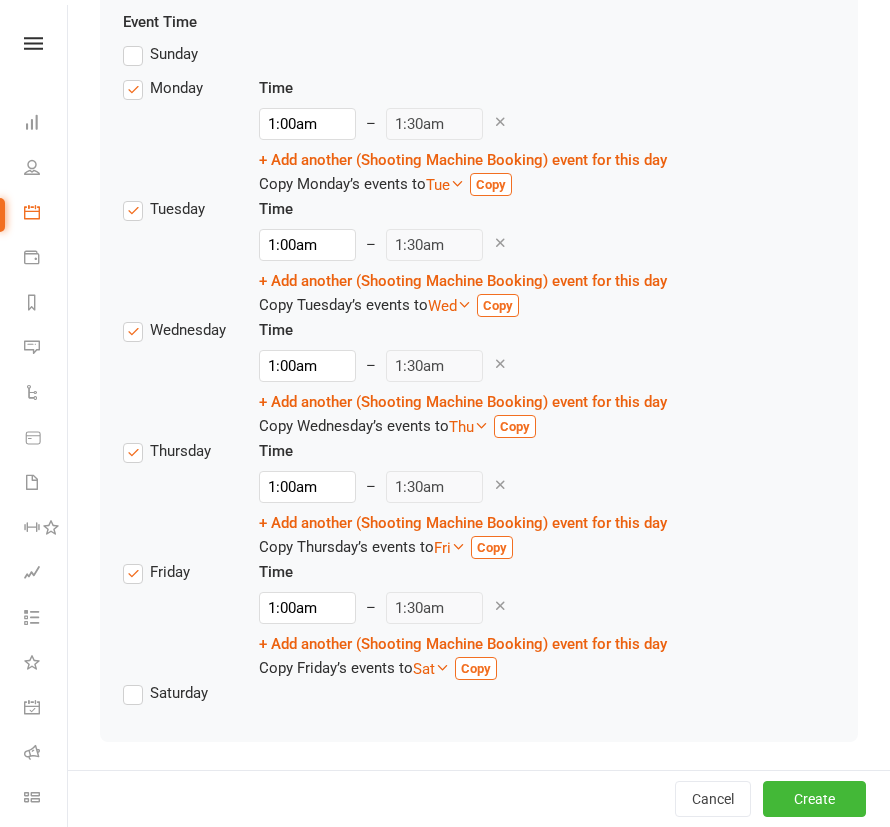 click on "Copy" at bounding box center [476, 668] 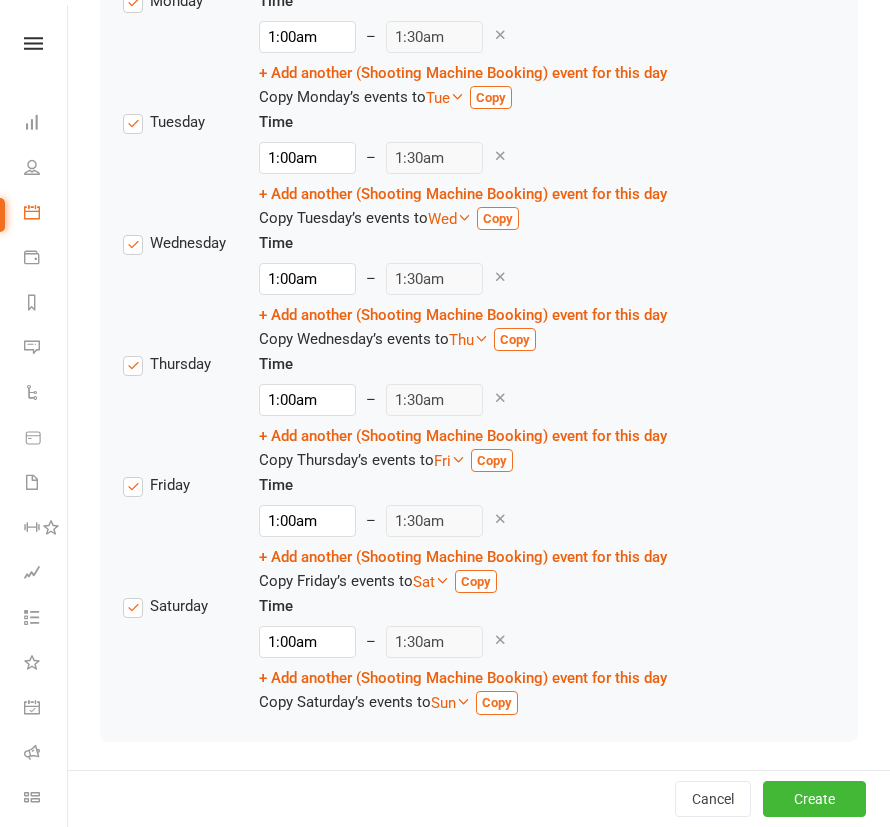 click on "Copy" at bounding box center (497, 702) 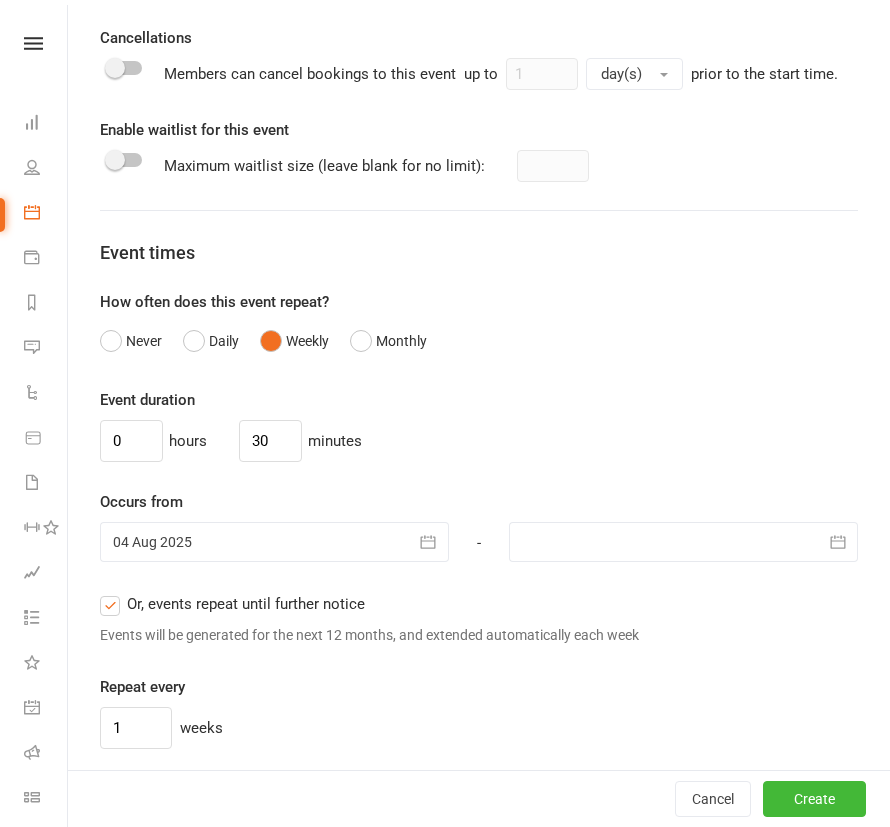 scroll, scrollTop: 1220, scrollLeft: 0, axis: vertical 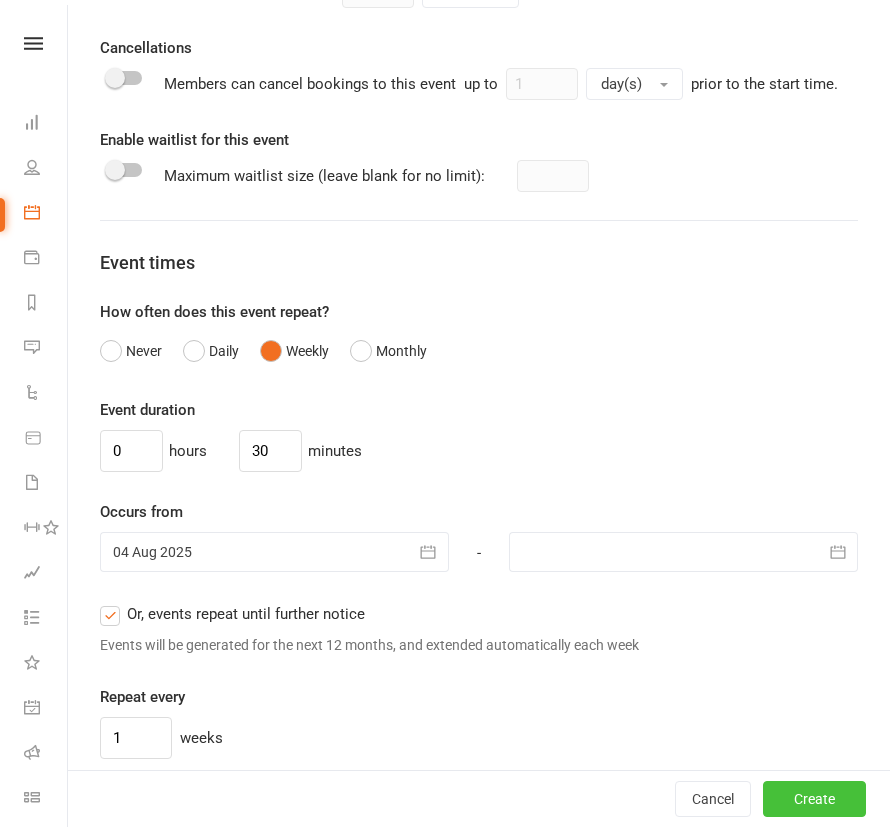 click on "Create" at bounding box center (814, 799) 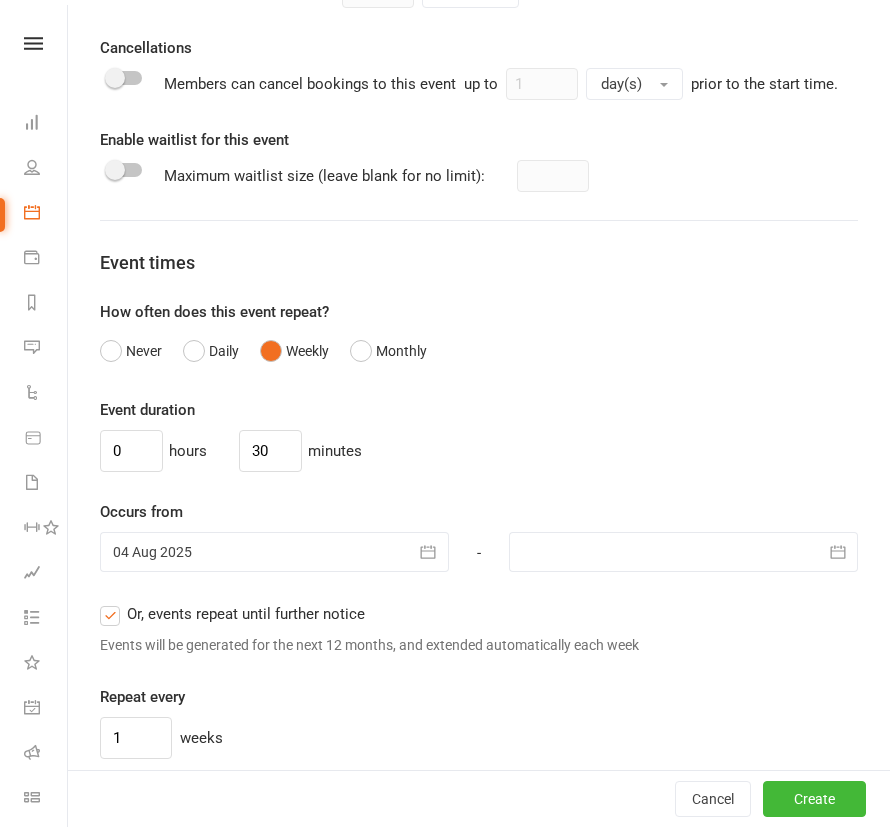 type 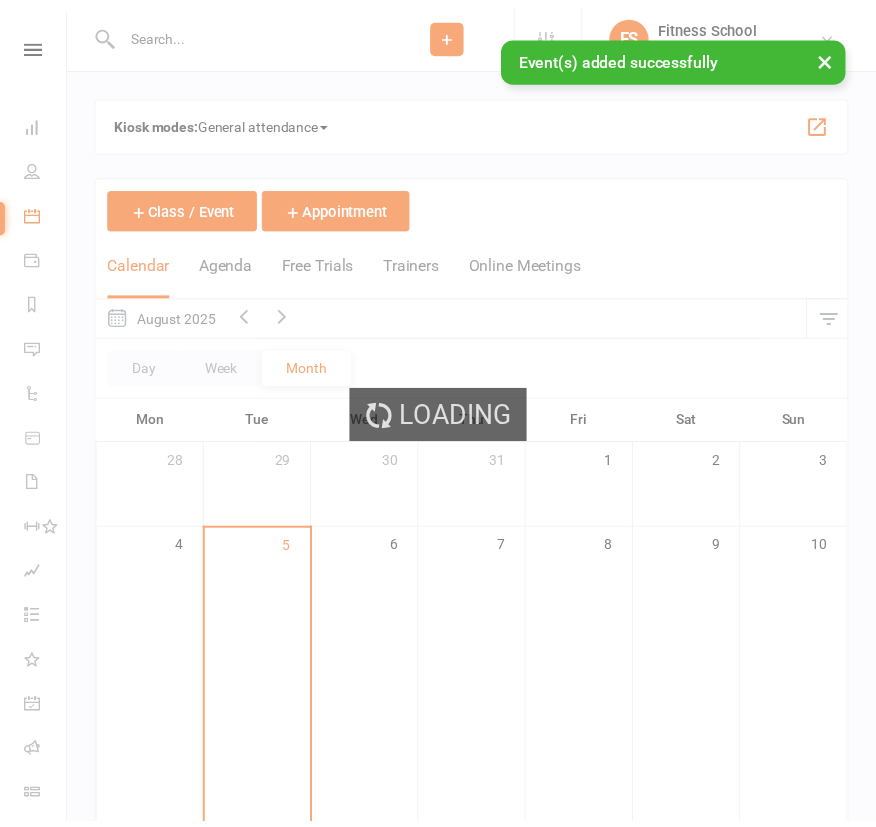 scroll, scrollTop: 0, scrollLeft: 0, axis: both 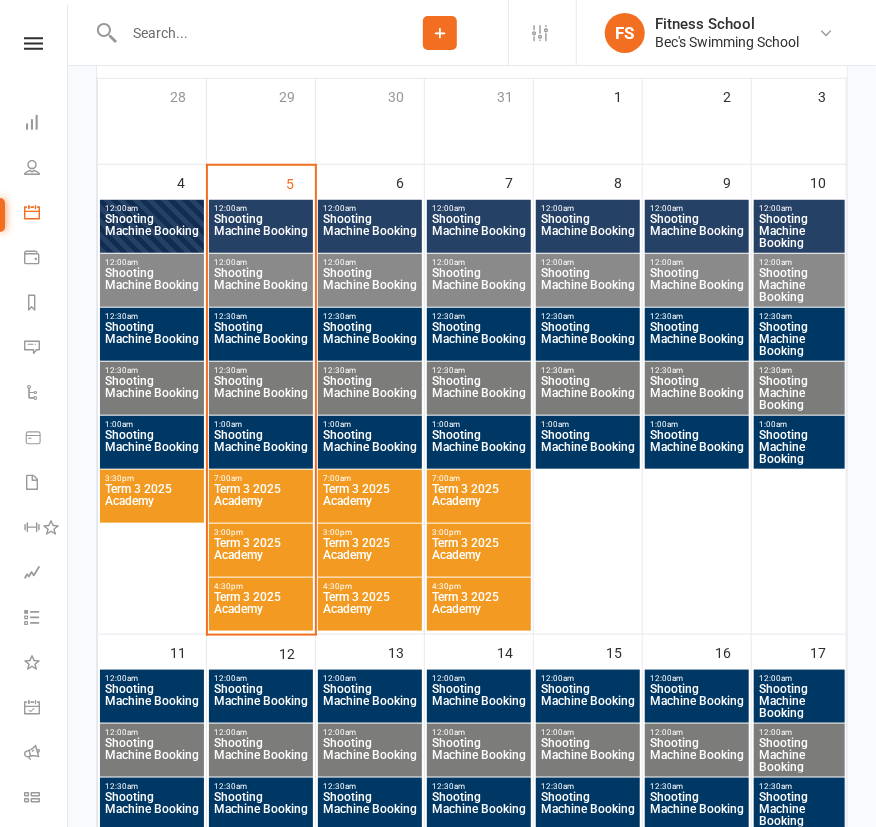 click on "[TIME]  - [TIME]" at bounding box center [152, 424] 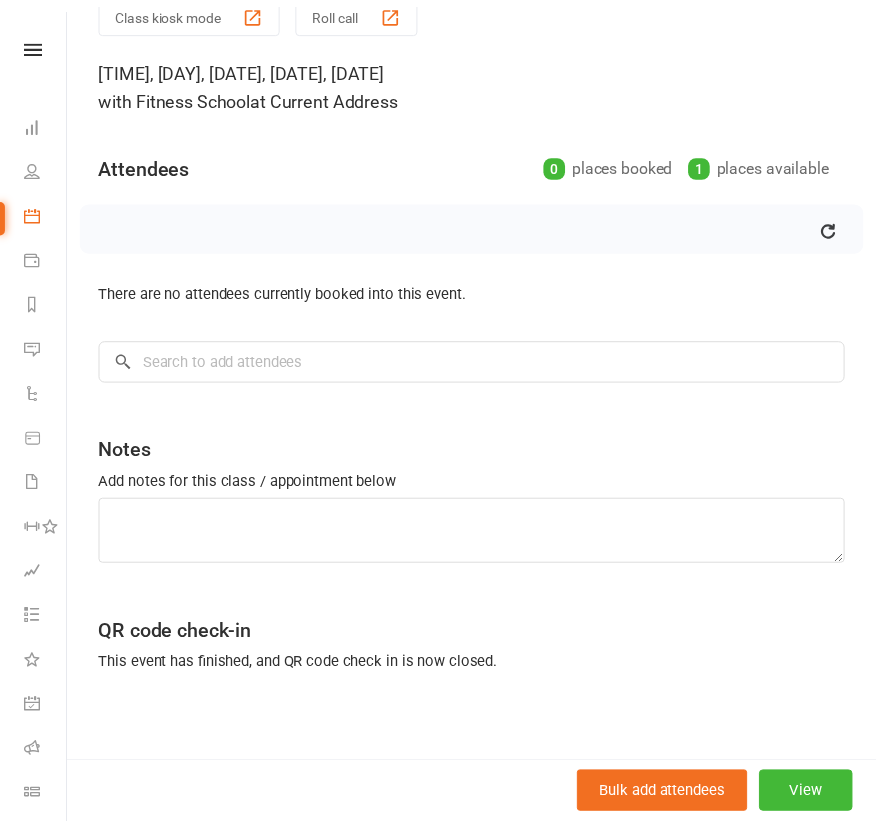 scroll, scrollTop: 115, scrollLeft: 0, axis: vertical 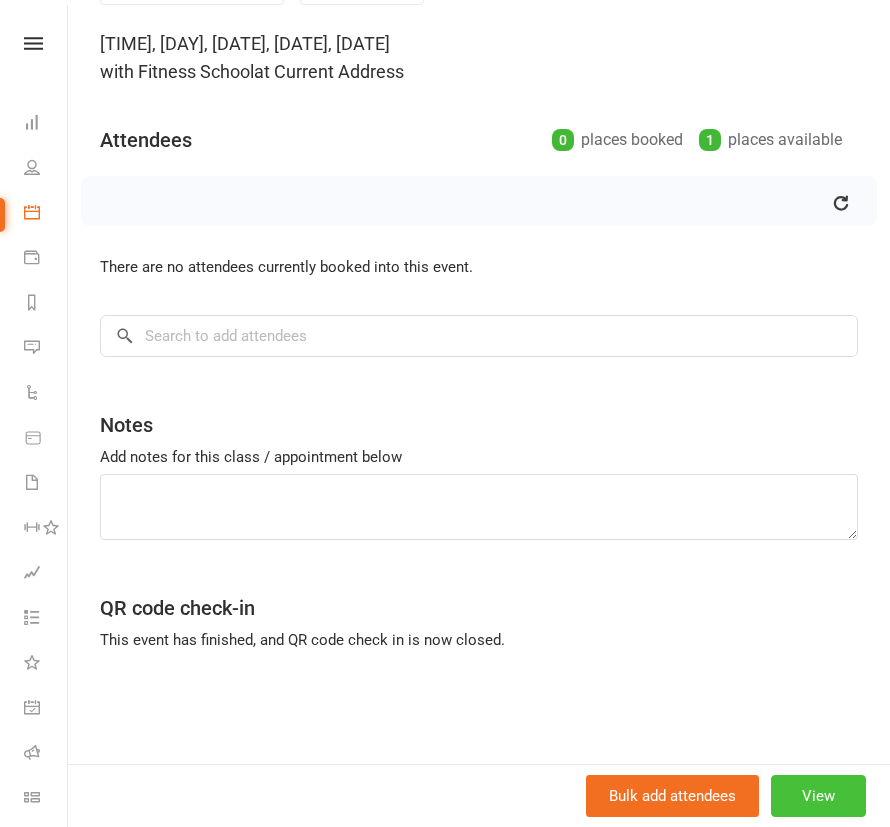 click on "View" at bounding box center [818, 796] 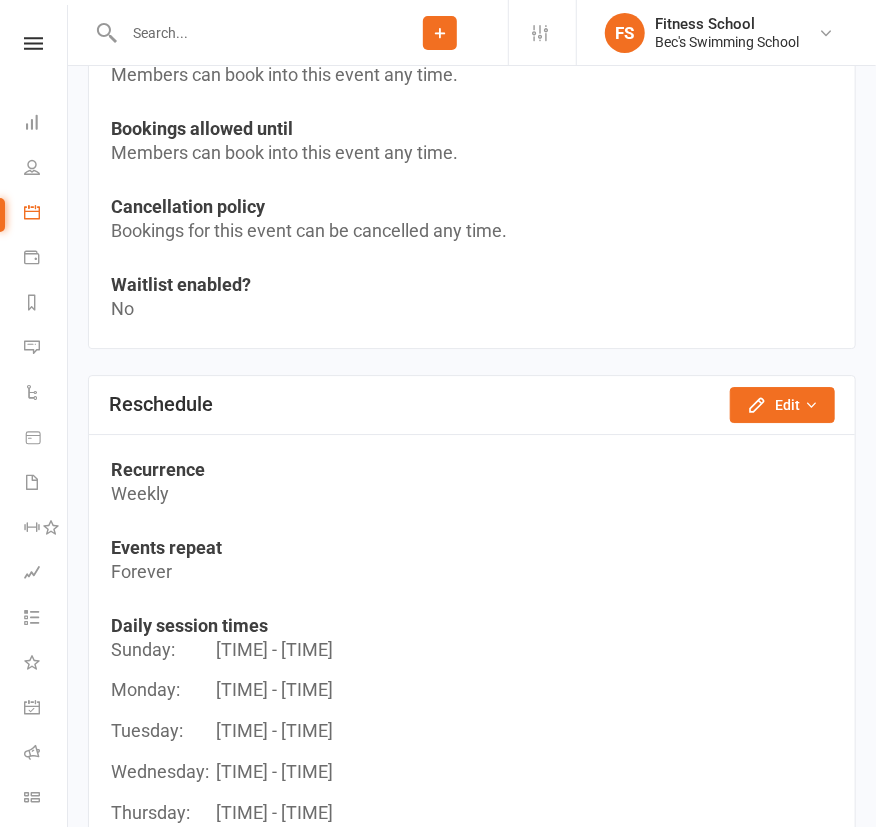 scroll, scrollTop: 1545, scrollLeft: 0, axis: vertical 